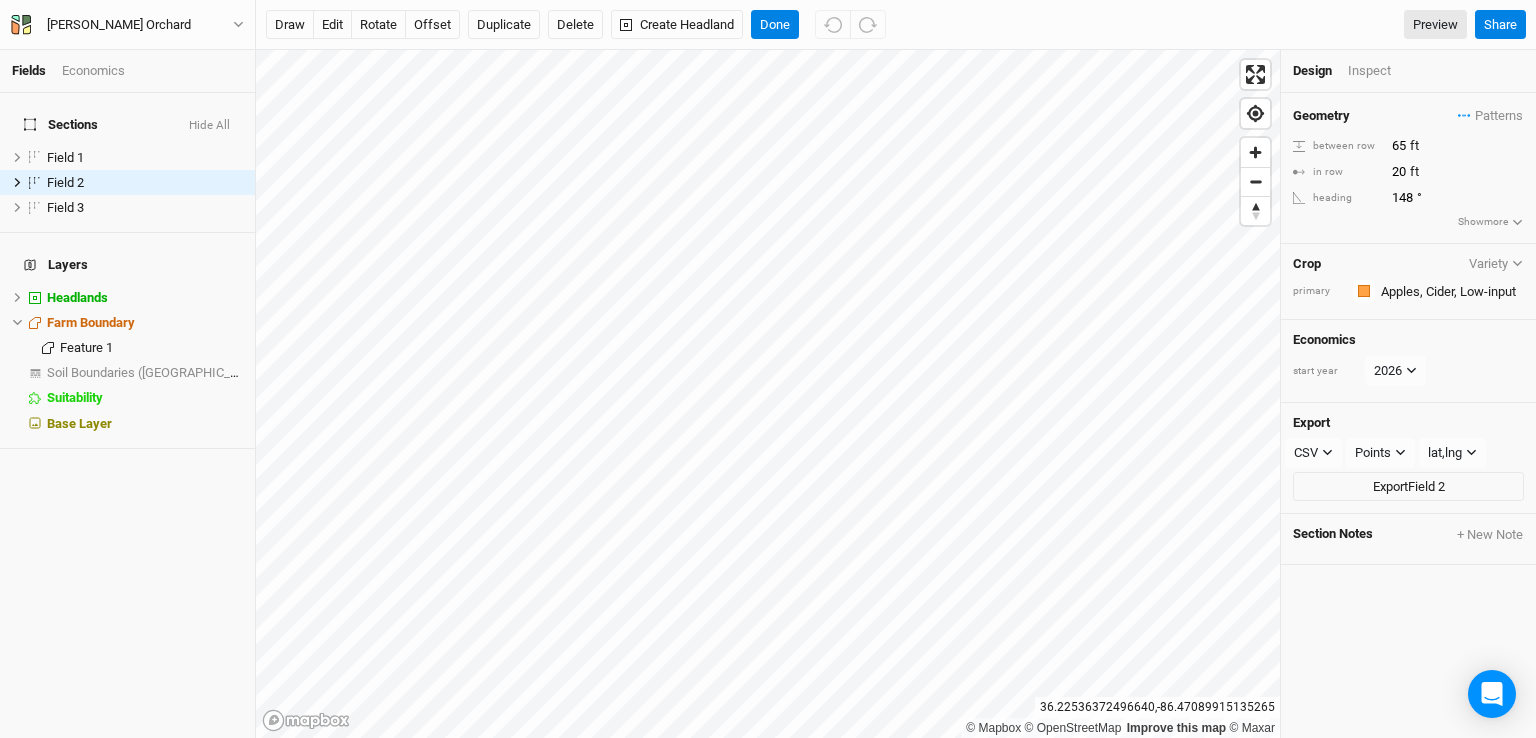scroll, scrollTop: 0, scrollLeft: 0, axis: both 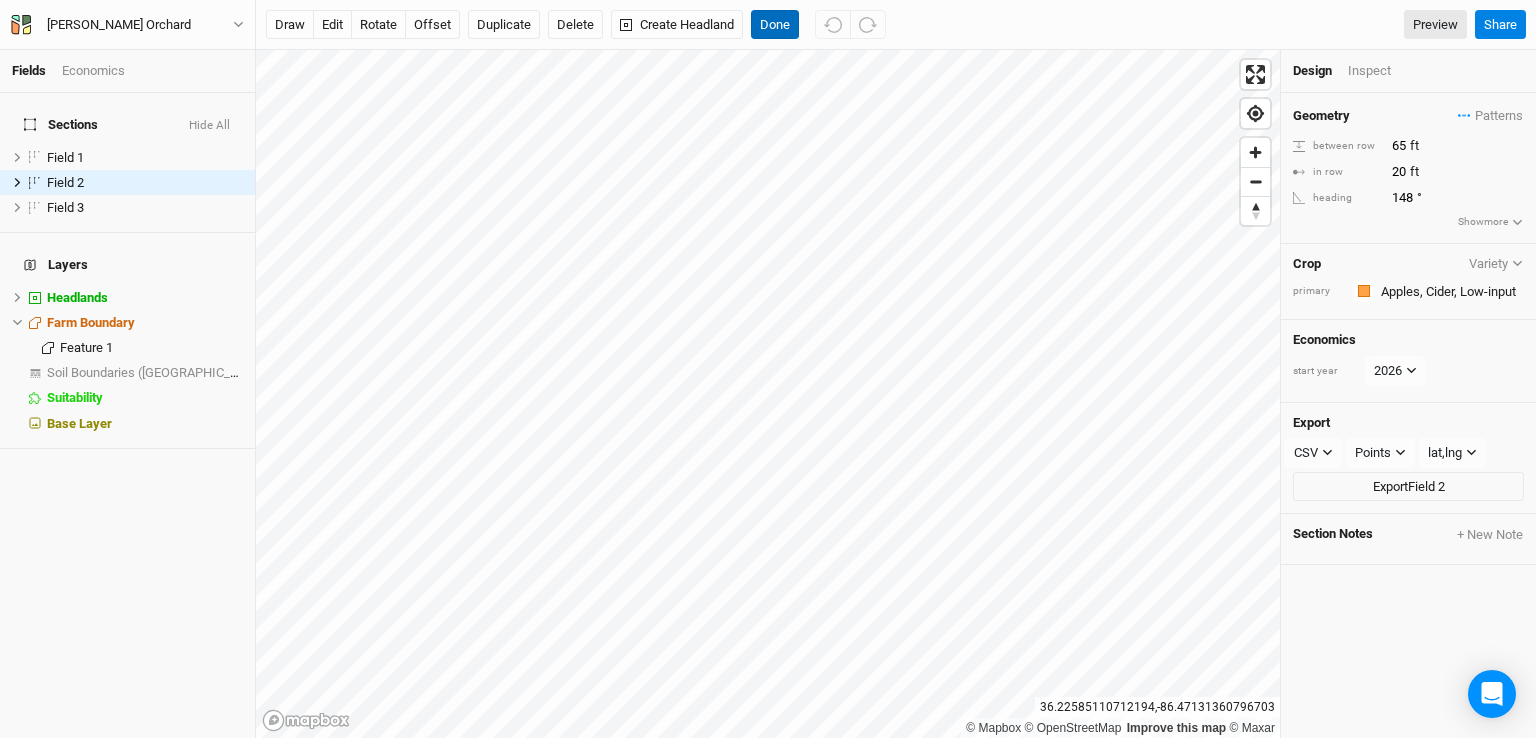 click on "Done" at bounding box center [775, 25] 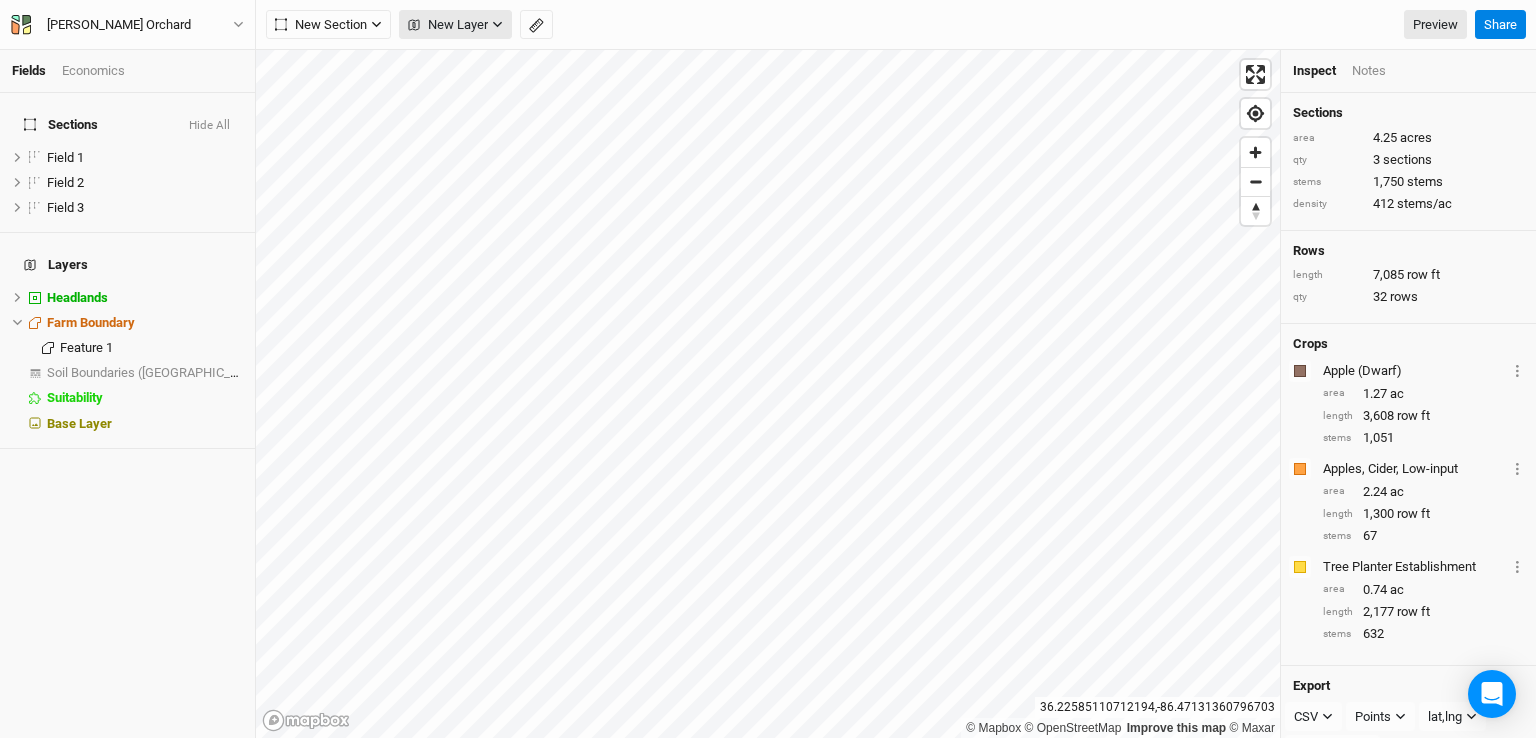click on "New Layer" at bounding box center [448, 25] 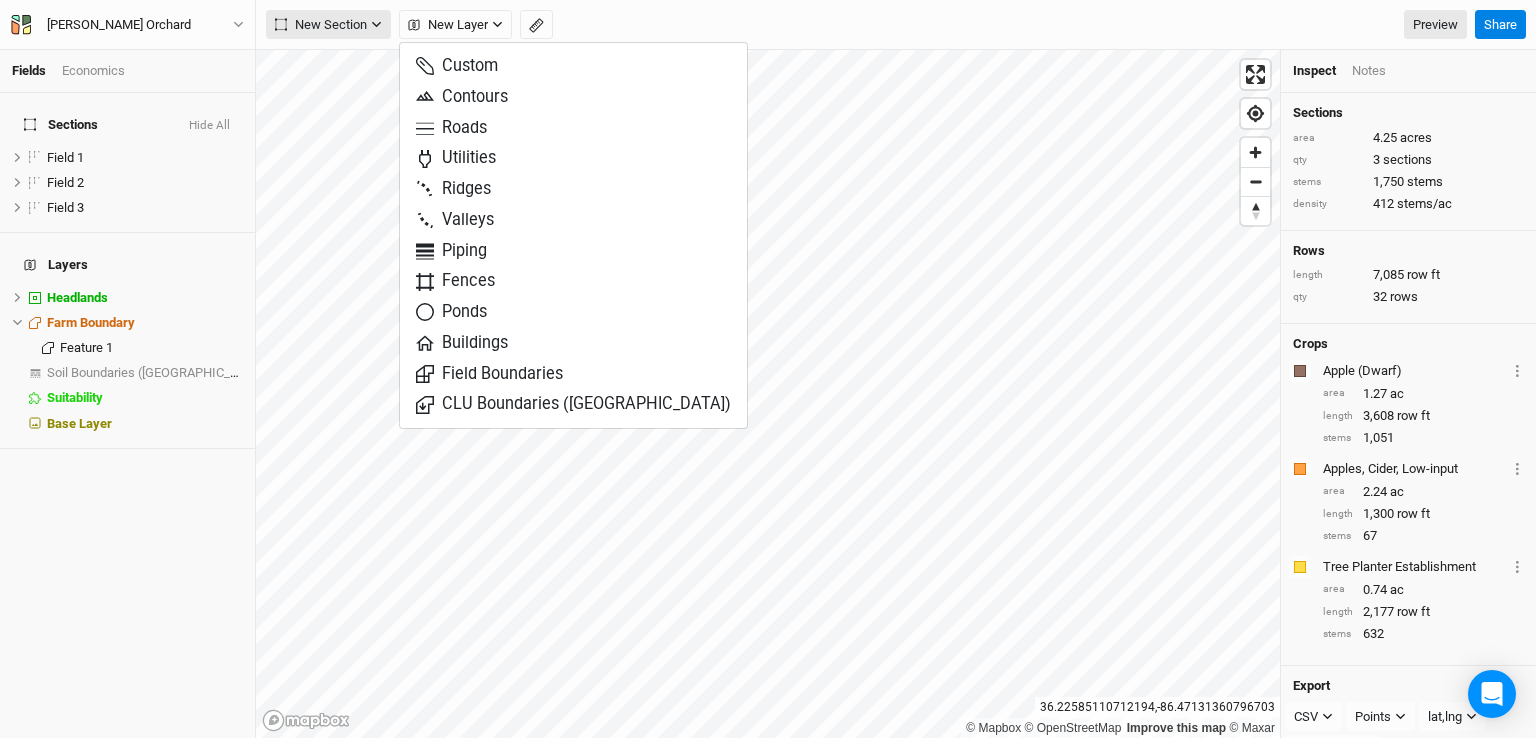 click on "New Section" at bounding box center (321, 25) 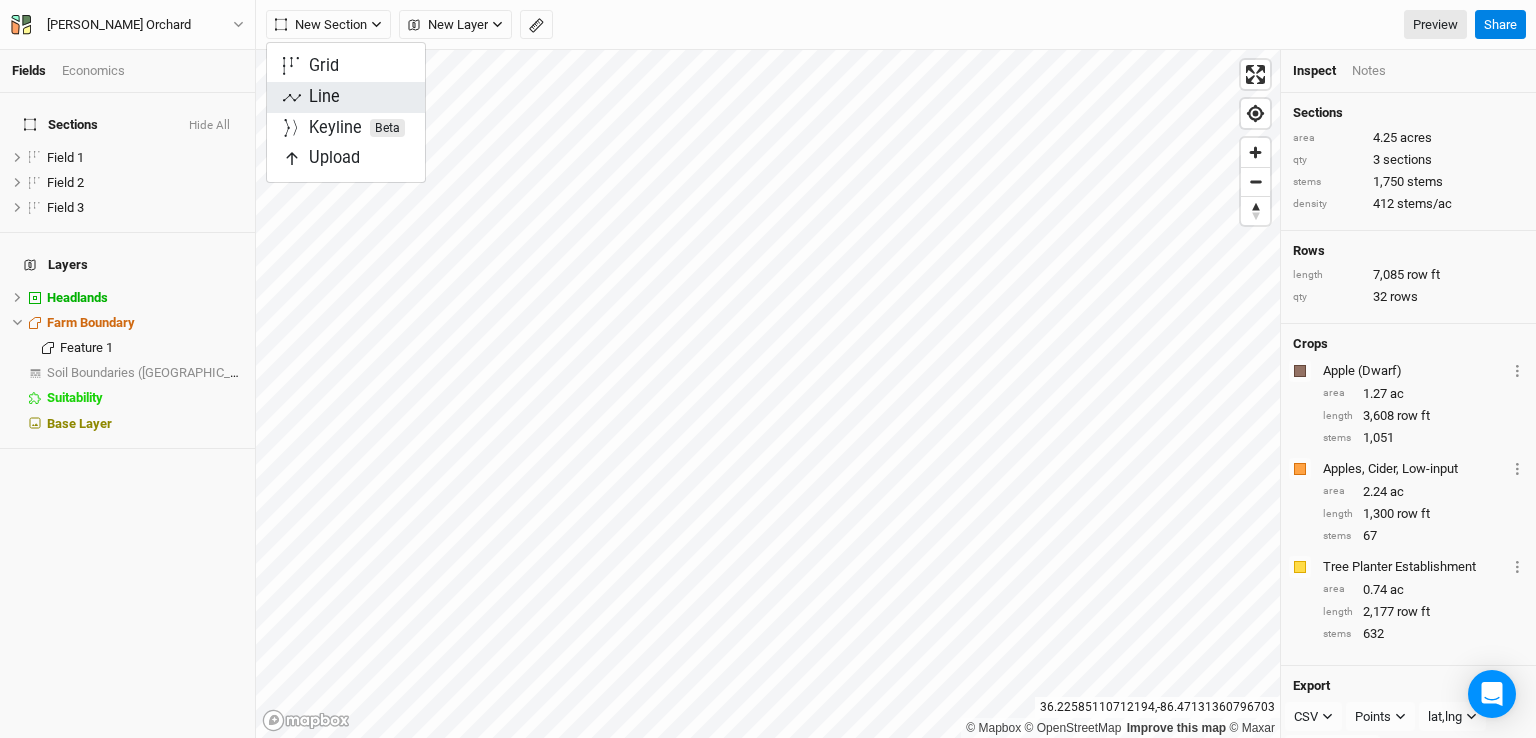 click on "Line" at bounding box center (324, 97) 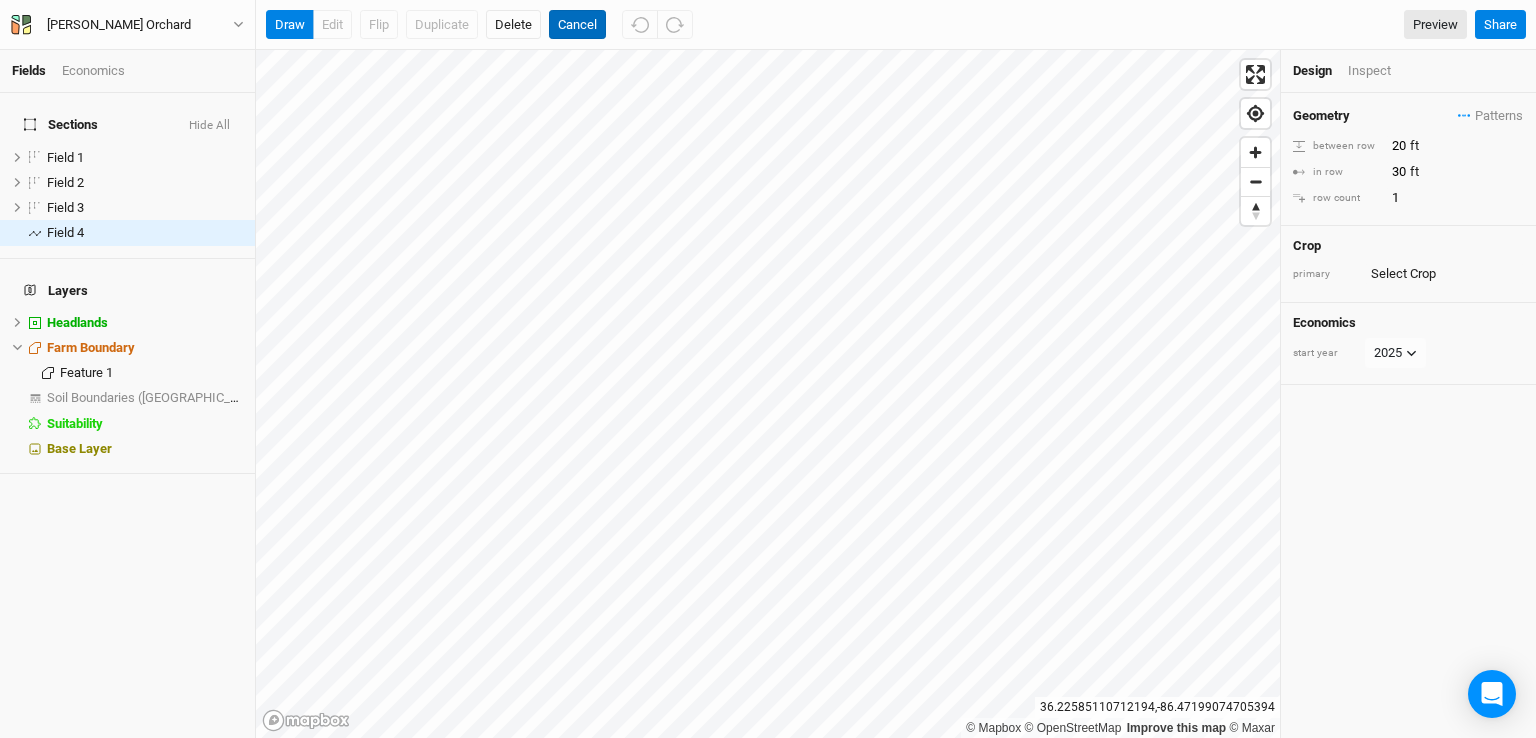 click on "Cancel" at bounding box center (577, 25) 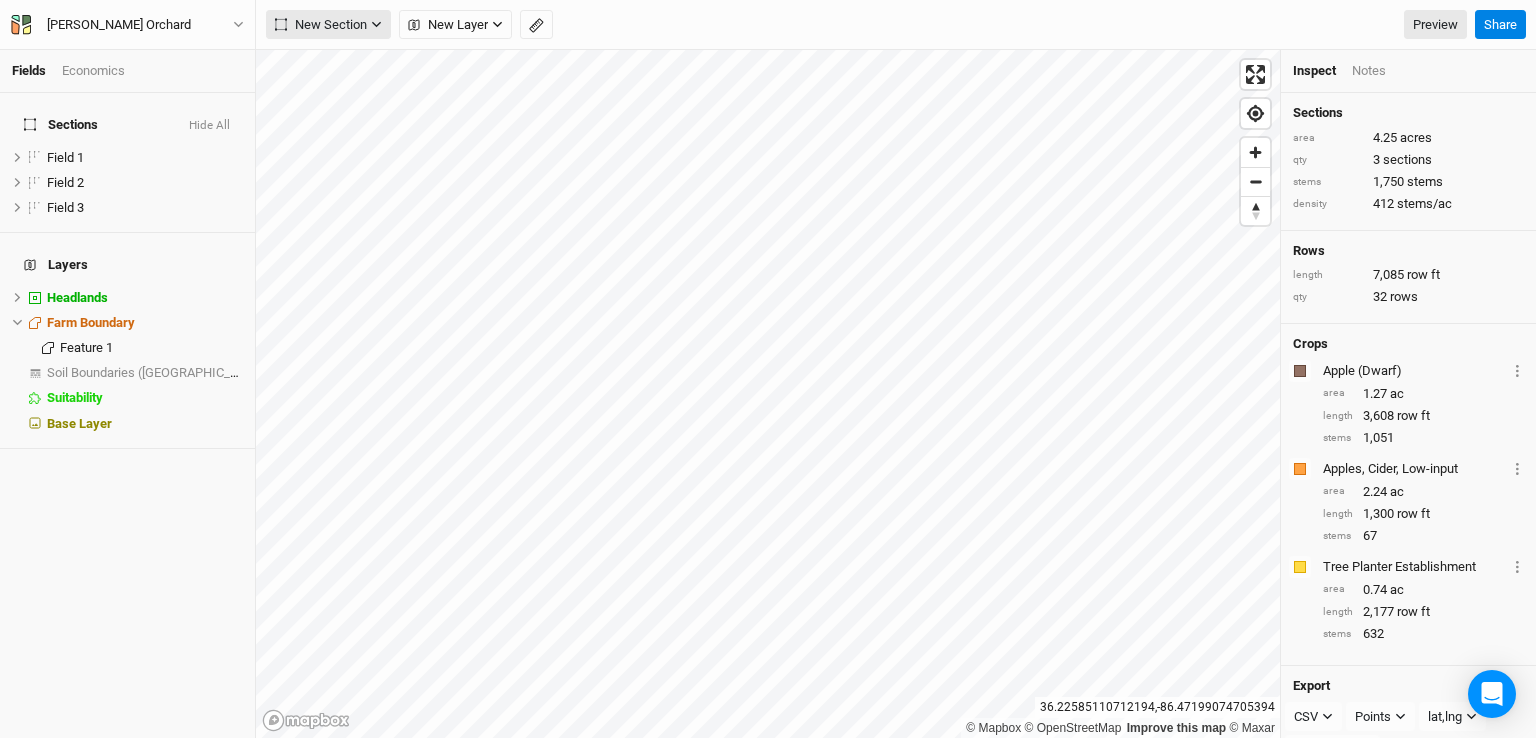 click on "New Section" at bounding box center [321, 25] 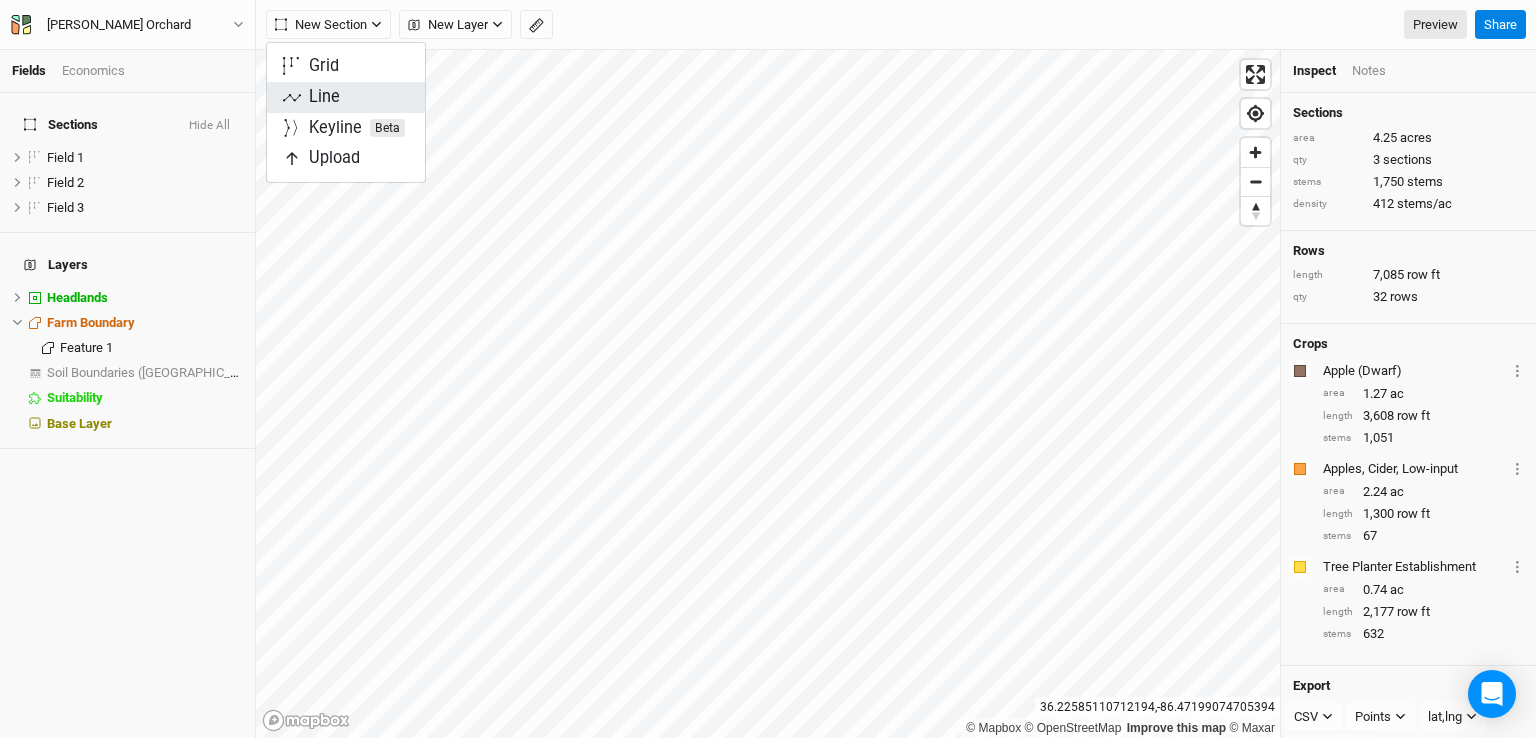 click on "Line" at bounding box center (324, 97) 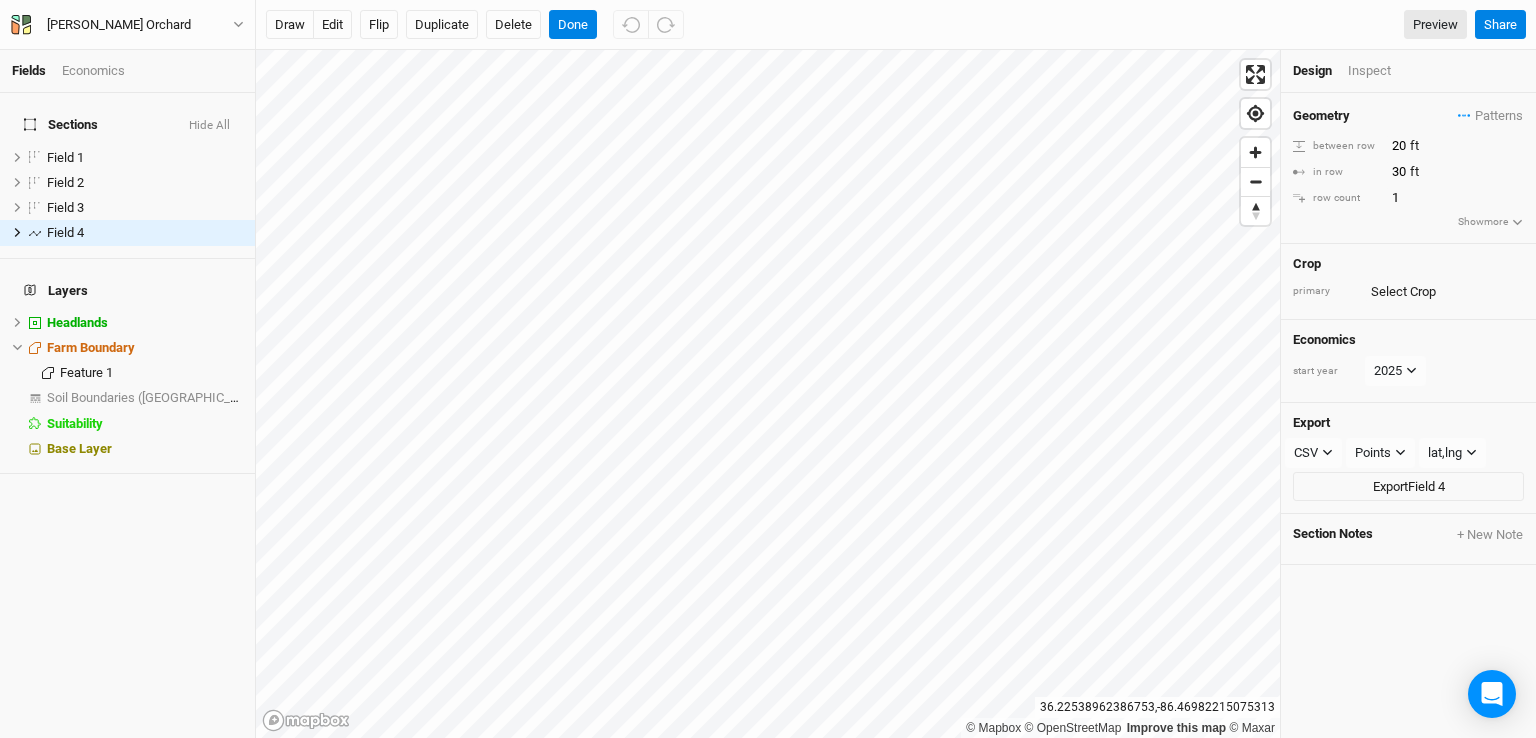 click on "Show  more" at bounding box center [1490, 222] 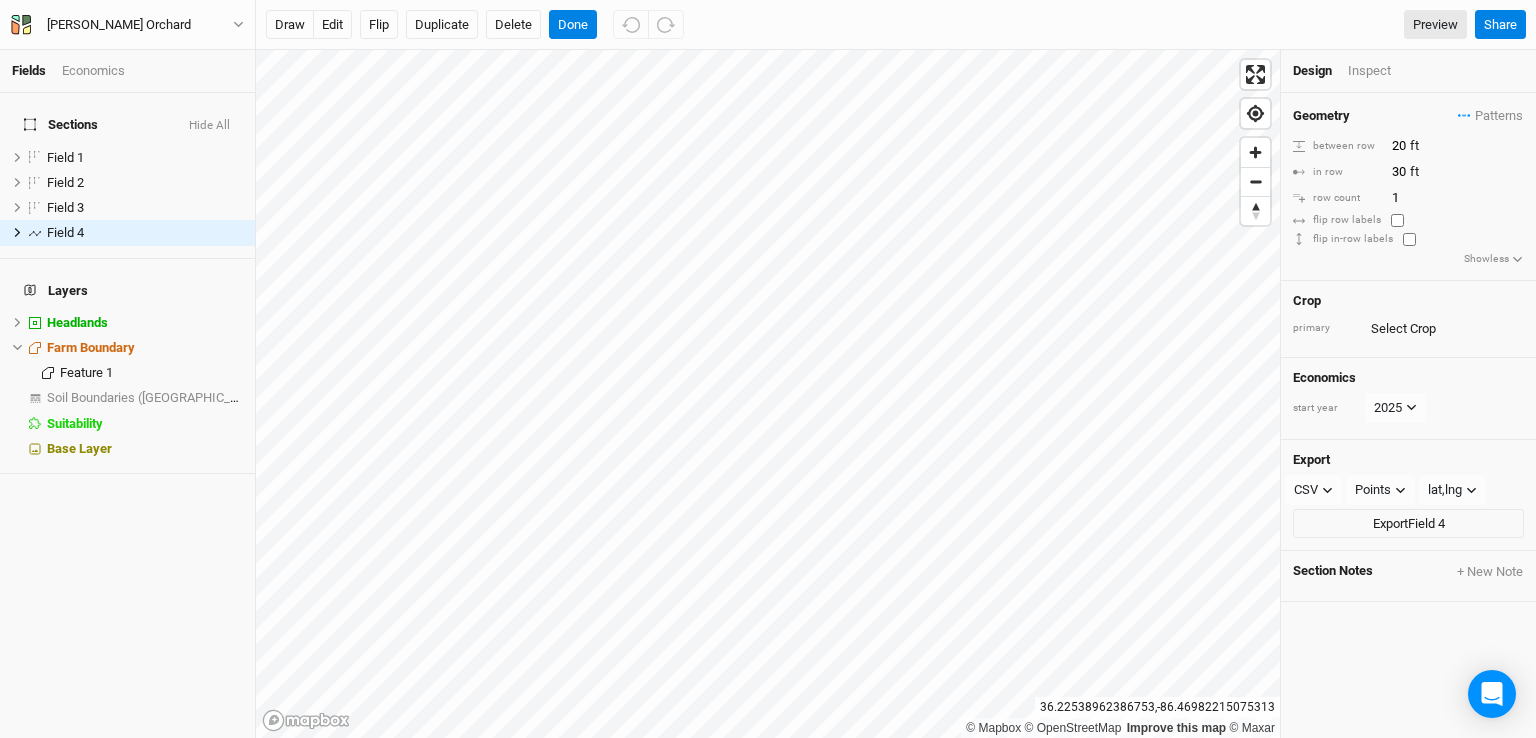 click on "Show  less" at bounding box center [1493, 259] 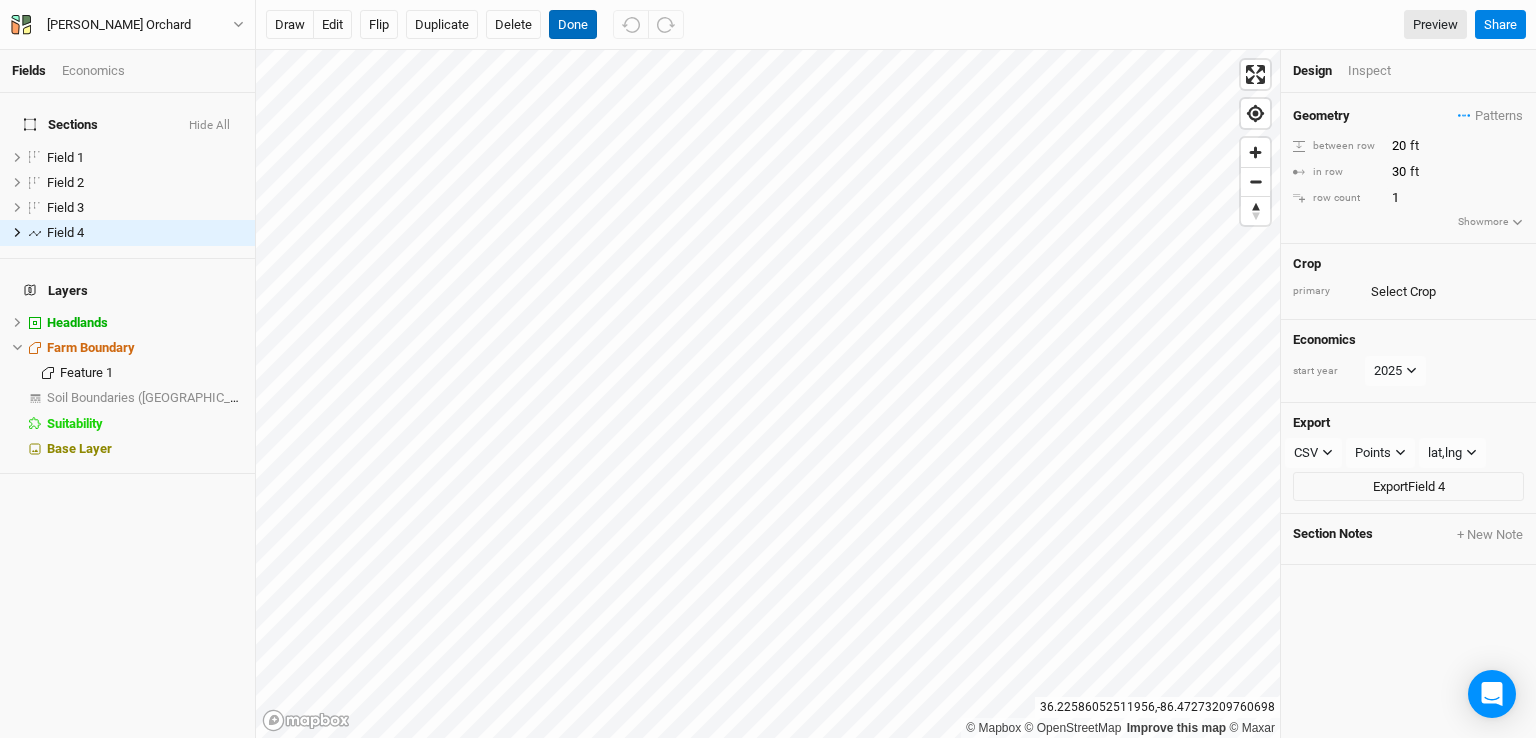 click on "Done" at bounding box center [573, 25] 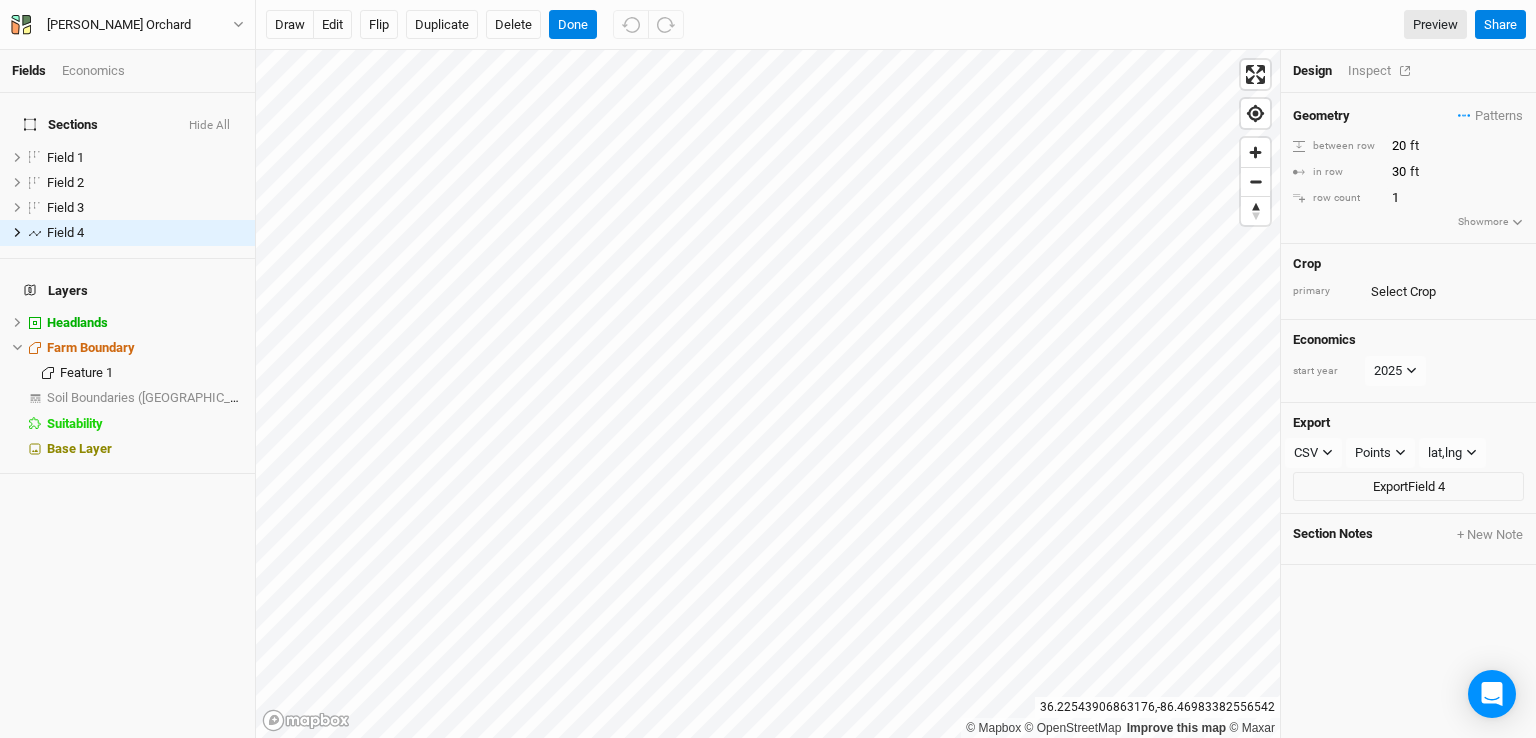 click on "Inspect" at bounding box center [1383, 71] 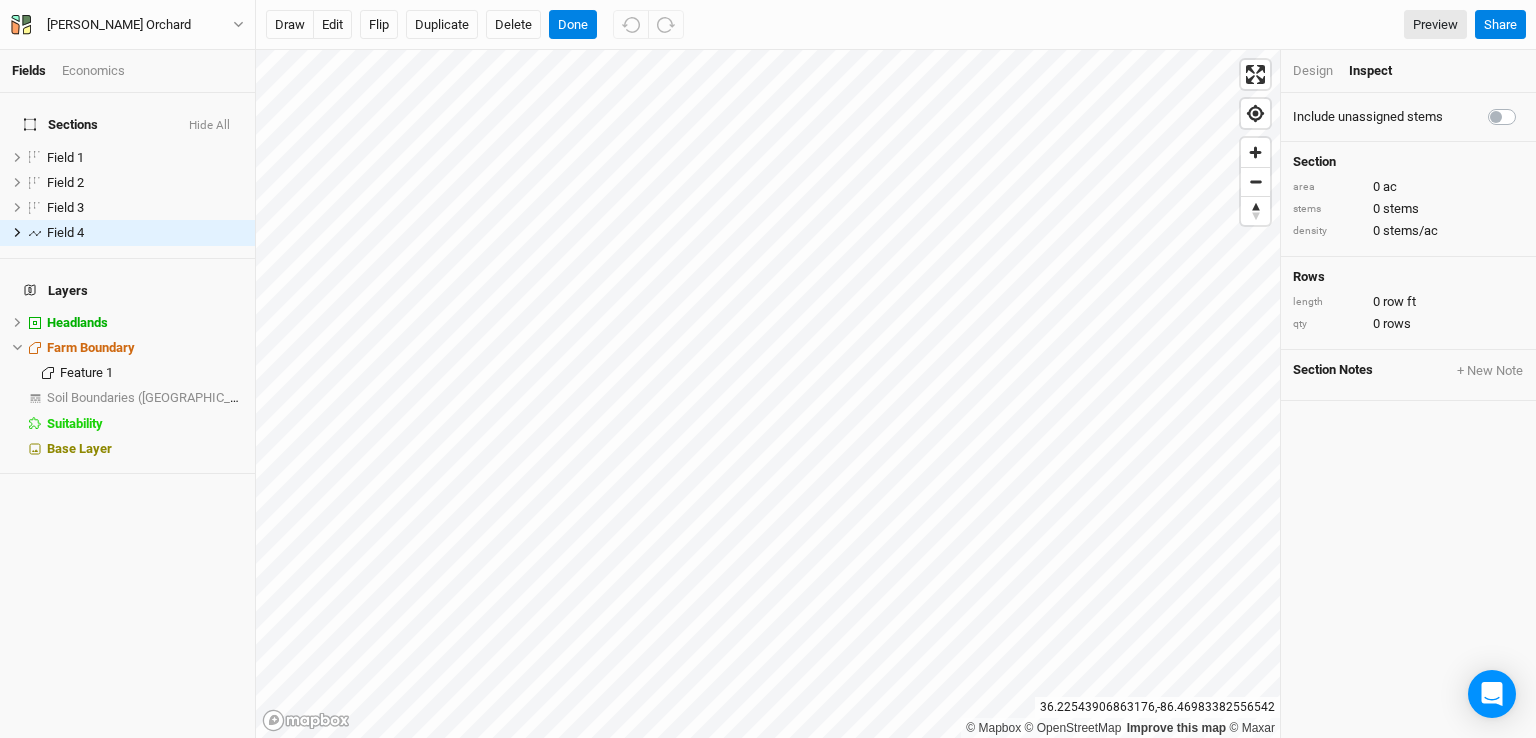 click on "Design Inspect" at bounding box center (1408, 71) 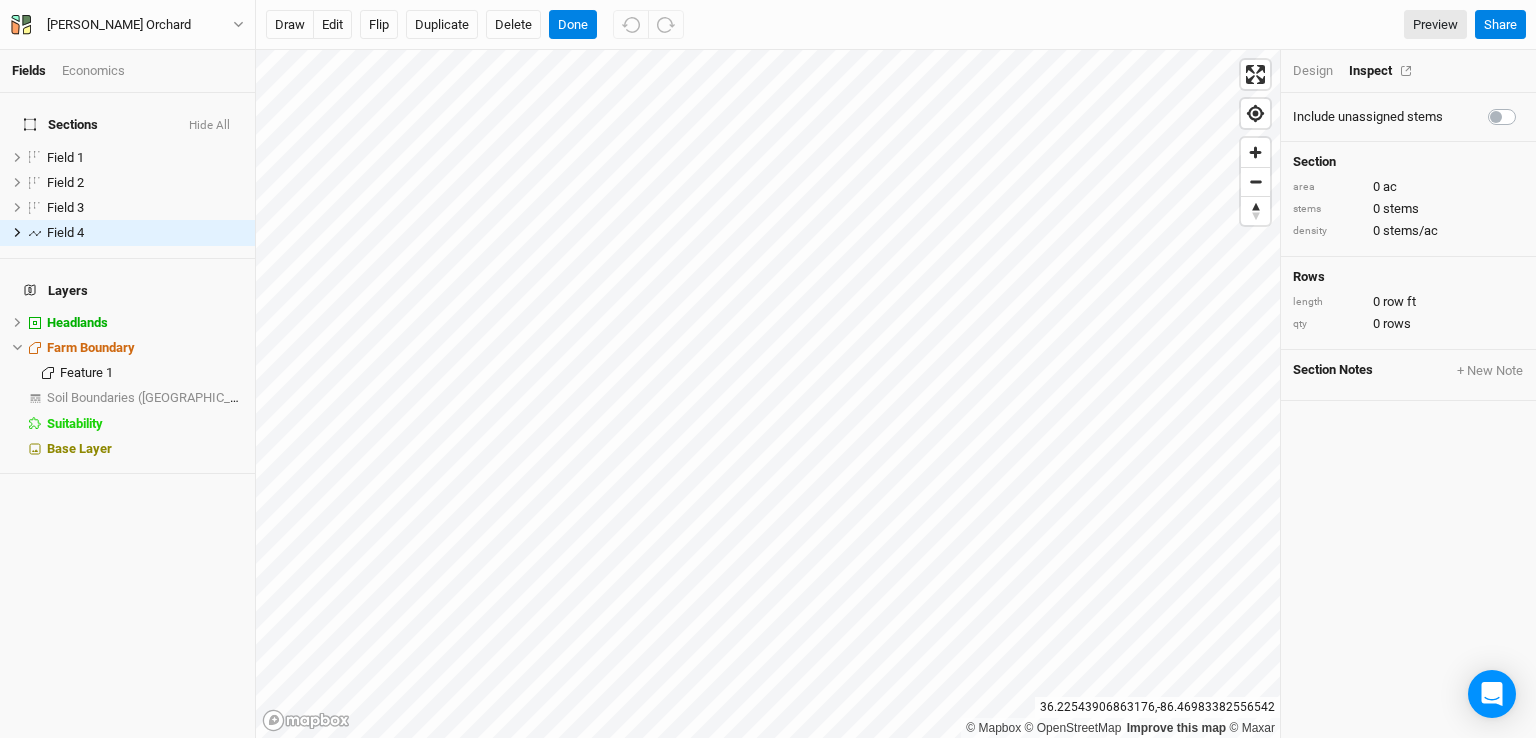 click on "Inspect" at bounding box center [1384, 71] 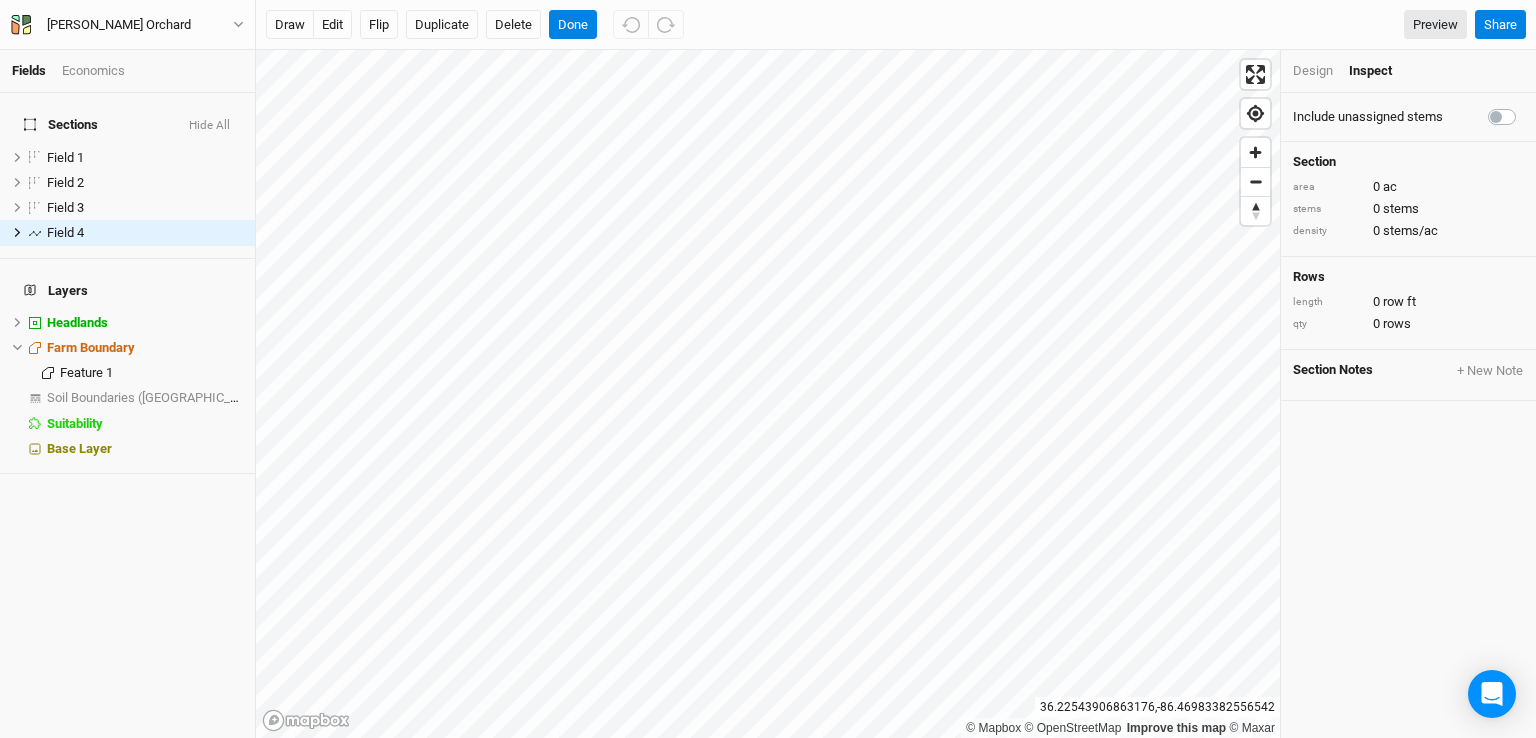 click on "Design" at bounding box center [1313, 71] 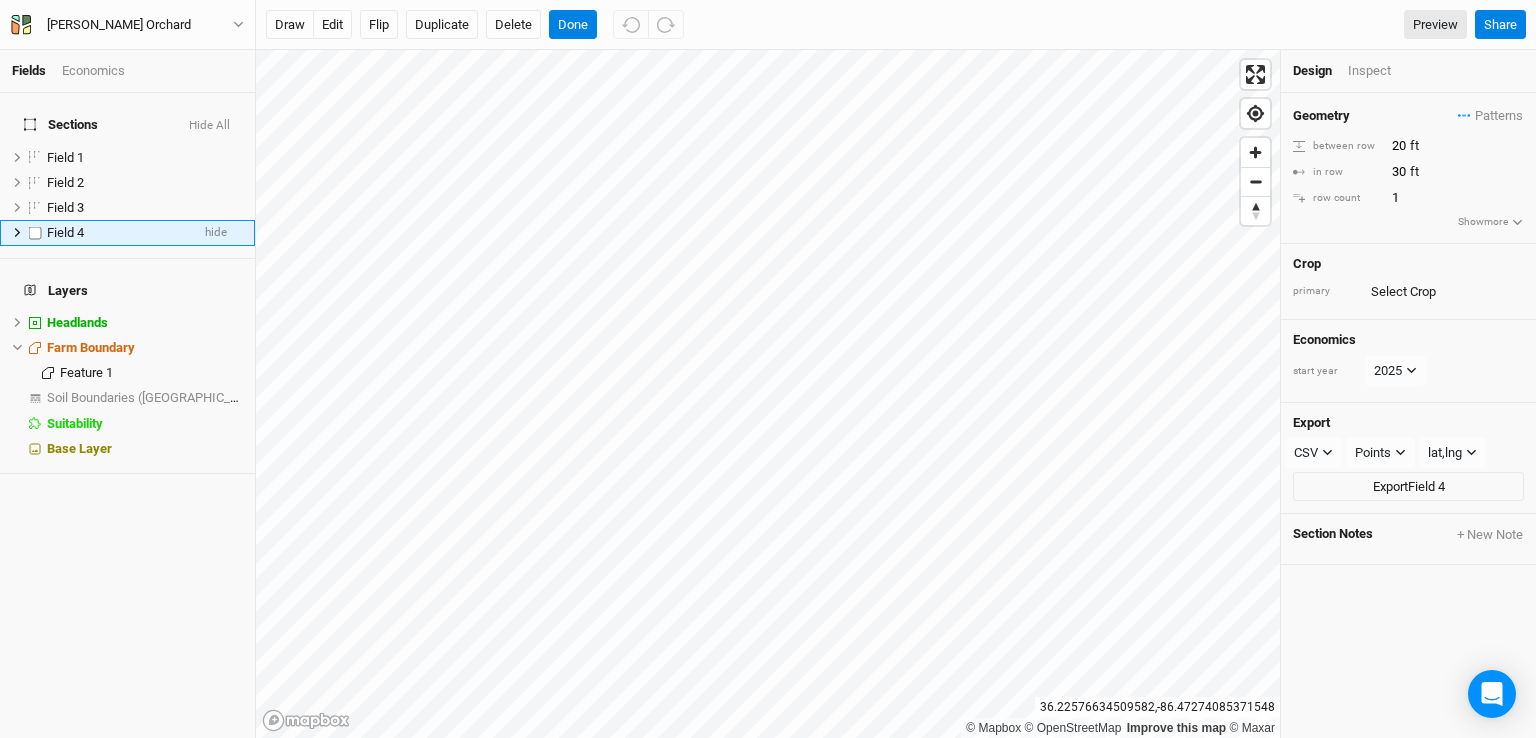 click on "Field 4" at bounding box center [118, 233] 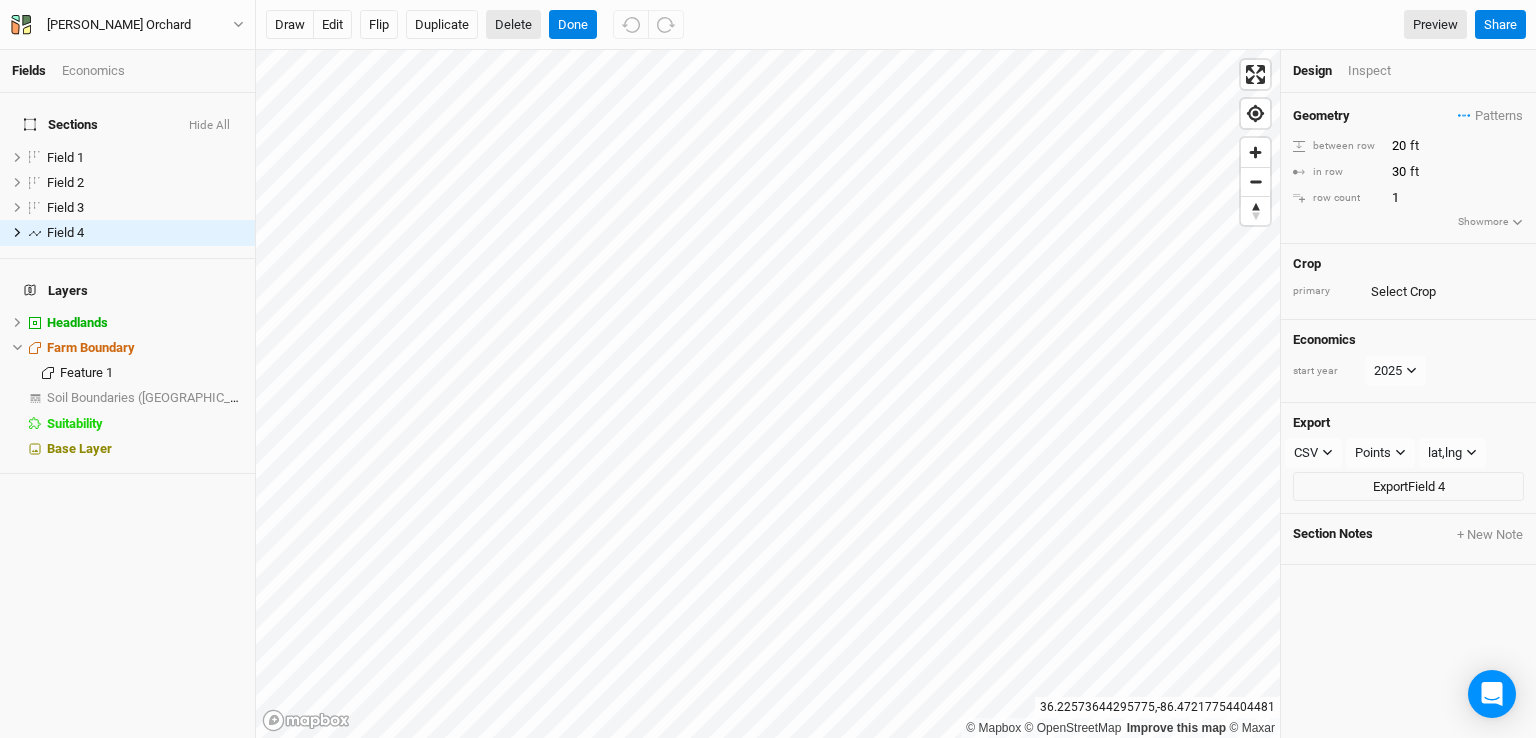 click on "Delete" at bounding box center [513, 25] 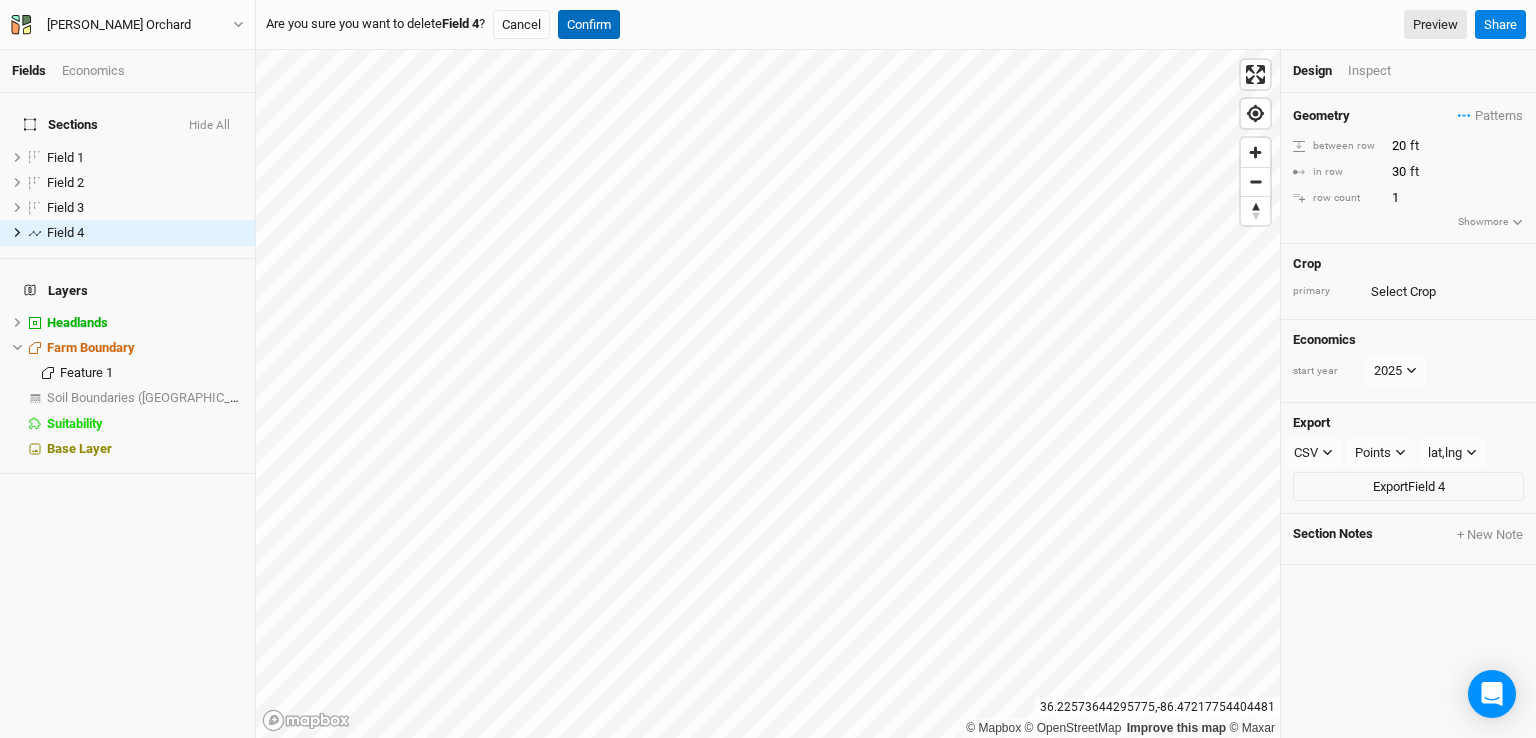 click on "Confirm" at bounding box center (589, 25) 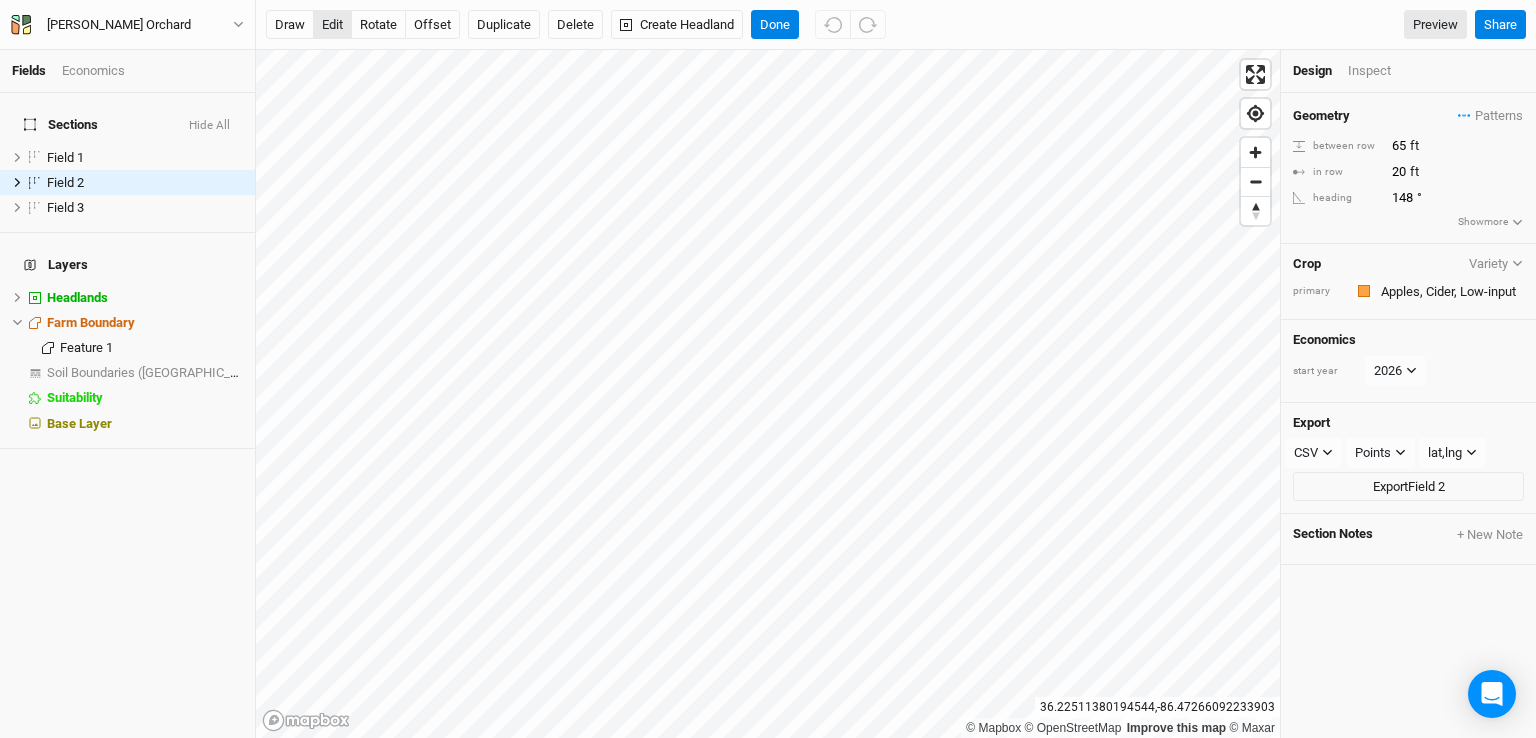 click on "edit" at bounding box center [332, 25] 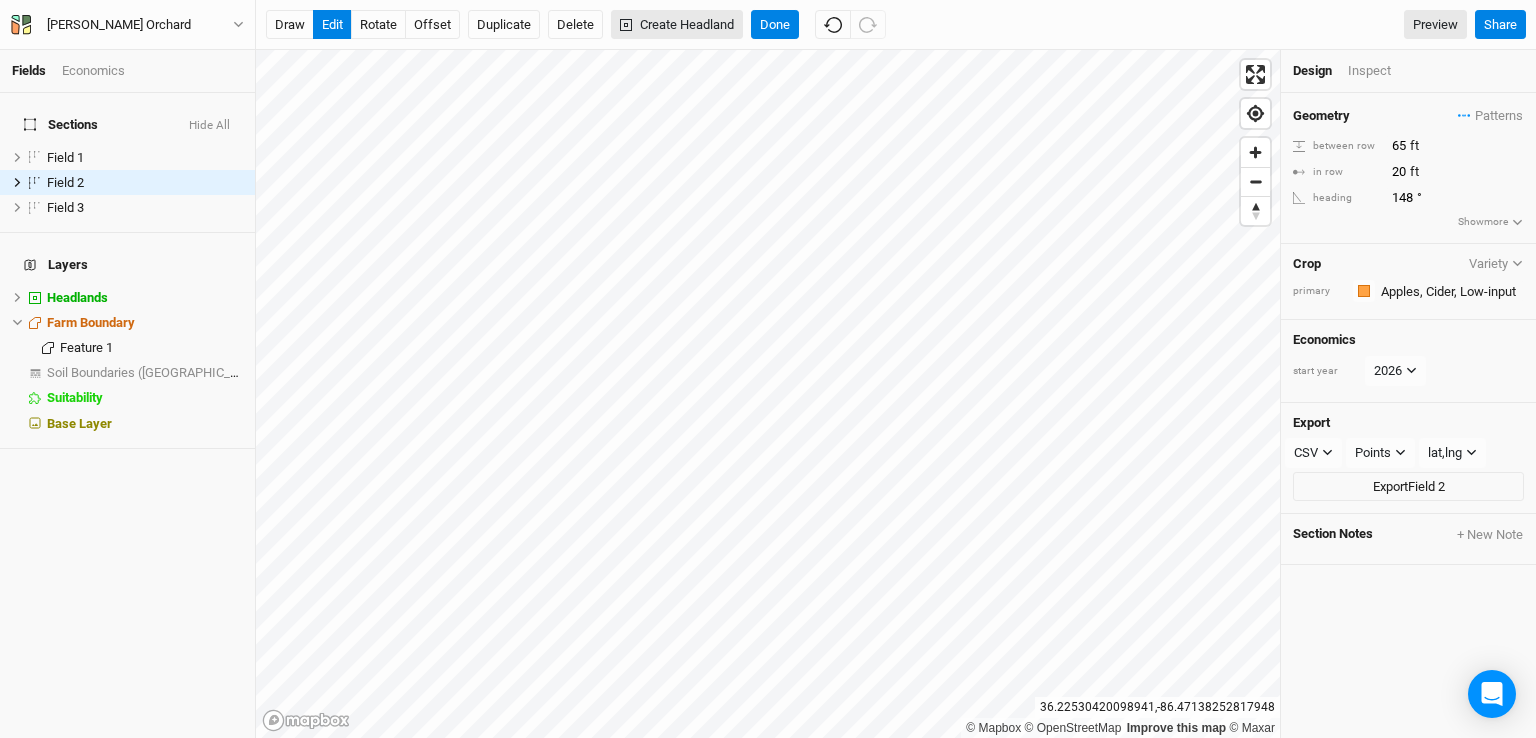 click on "Fields Economics Sections Hide All Field 1 hide Field 2 hide Field 3 hide Layers Headlands hide Farm Boundary hide Feature 1 hide Soil Boundaries ([GEOGRAPHIC_DATA]) show Suitability hide Base Layer [PERSON_NAME] Orchard Back Project Settings User settings Imperial Metric Keyboard Shortcuts Log out draw edit rotate offset Duplicate Delete Create Headland Done Preview Share © Mapbox   © OpenStreetMap   Improve this map   © Maxar [GEOGRAPHIC_DATA] Design Inspect Geometry  Patterns ＋ New in-row pattern between row 65 ft in row 20 ft heading 148 ° Show  more   Crop Variety primary Colors Brown Orange Yellow Green Blue Purple Pink Red Economics start year [DATE] Export CSV CSV JSON KML PDF SHP Points Points Rows Sections lat,lng lat,lng lng,lat Export  Field 2 Section Notes + New Note" at bounding box center [768, 369] 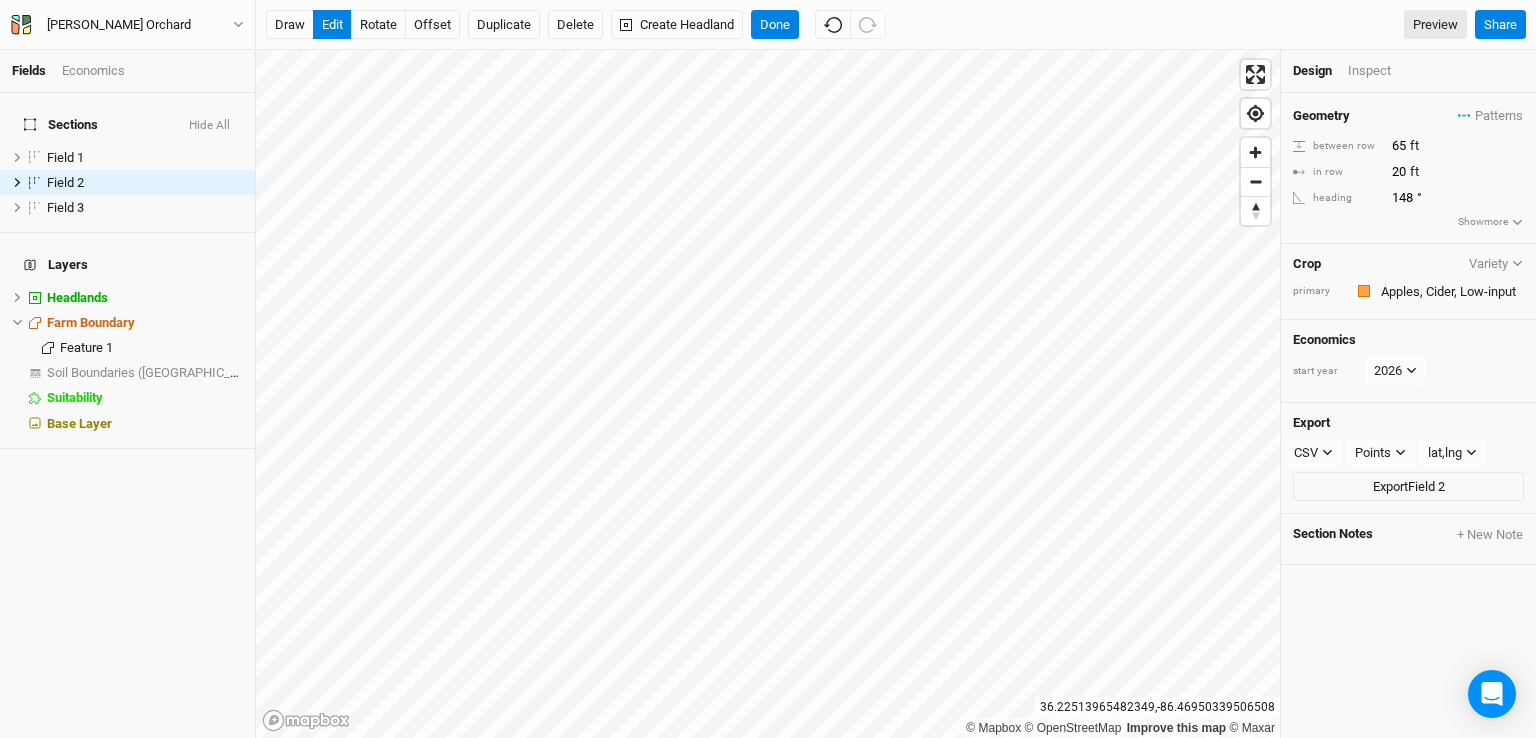 click on "Show  more" at bounding box center [1490, 222] 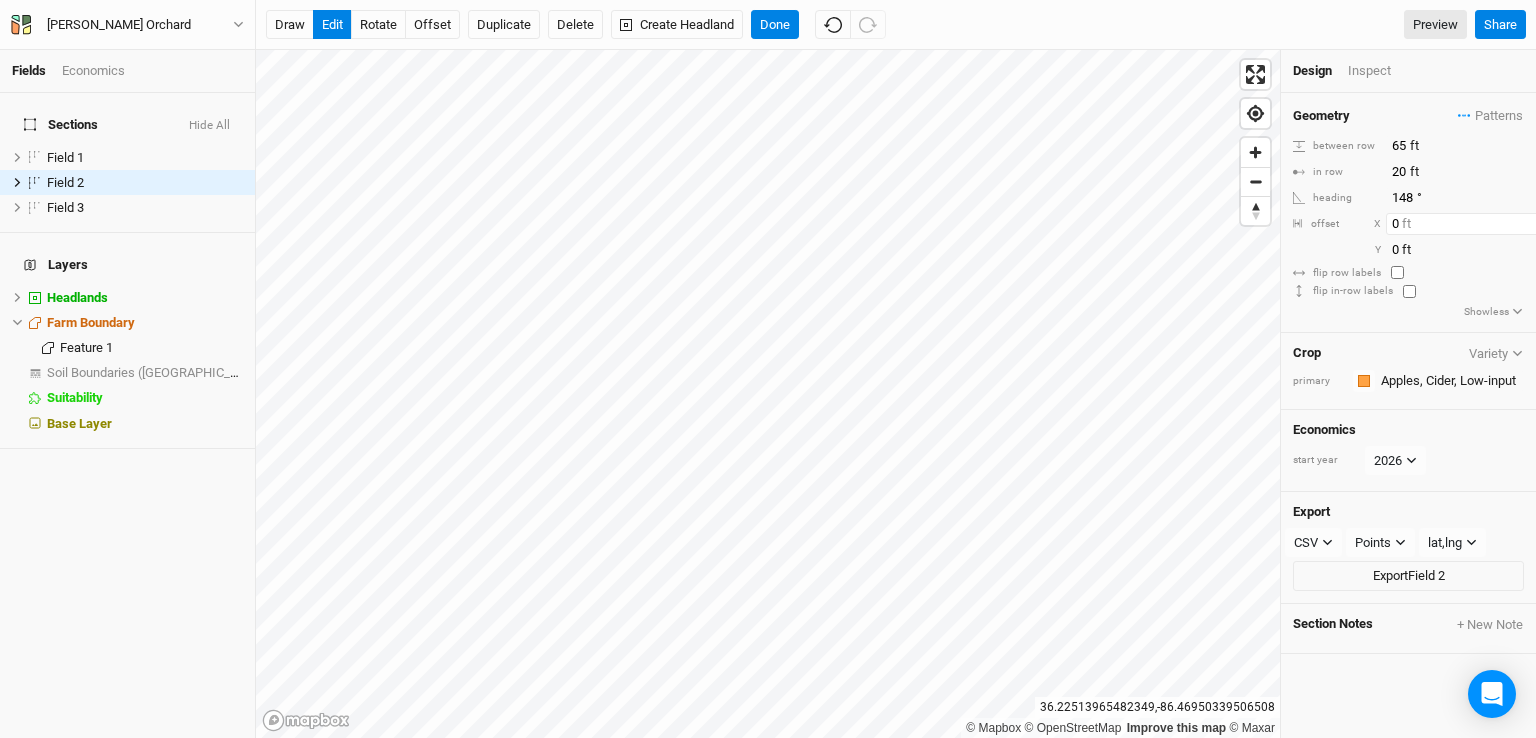 click on "0" at bounding box center [1473, 224] 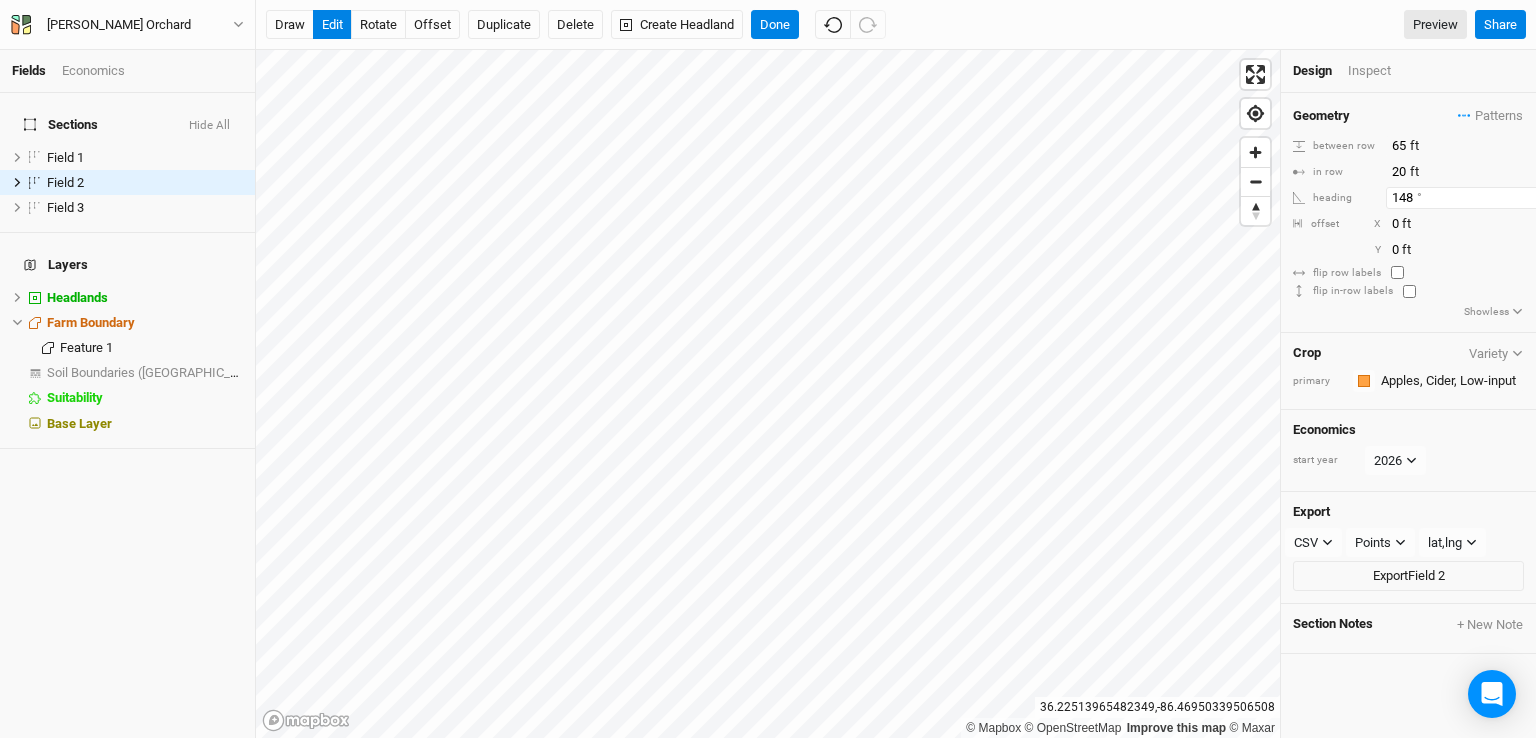click on "148" at bounding box center [1473, 198] 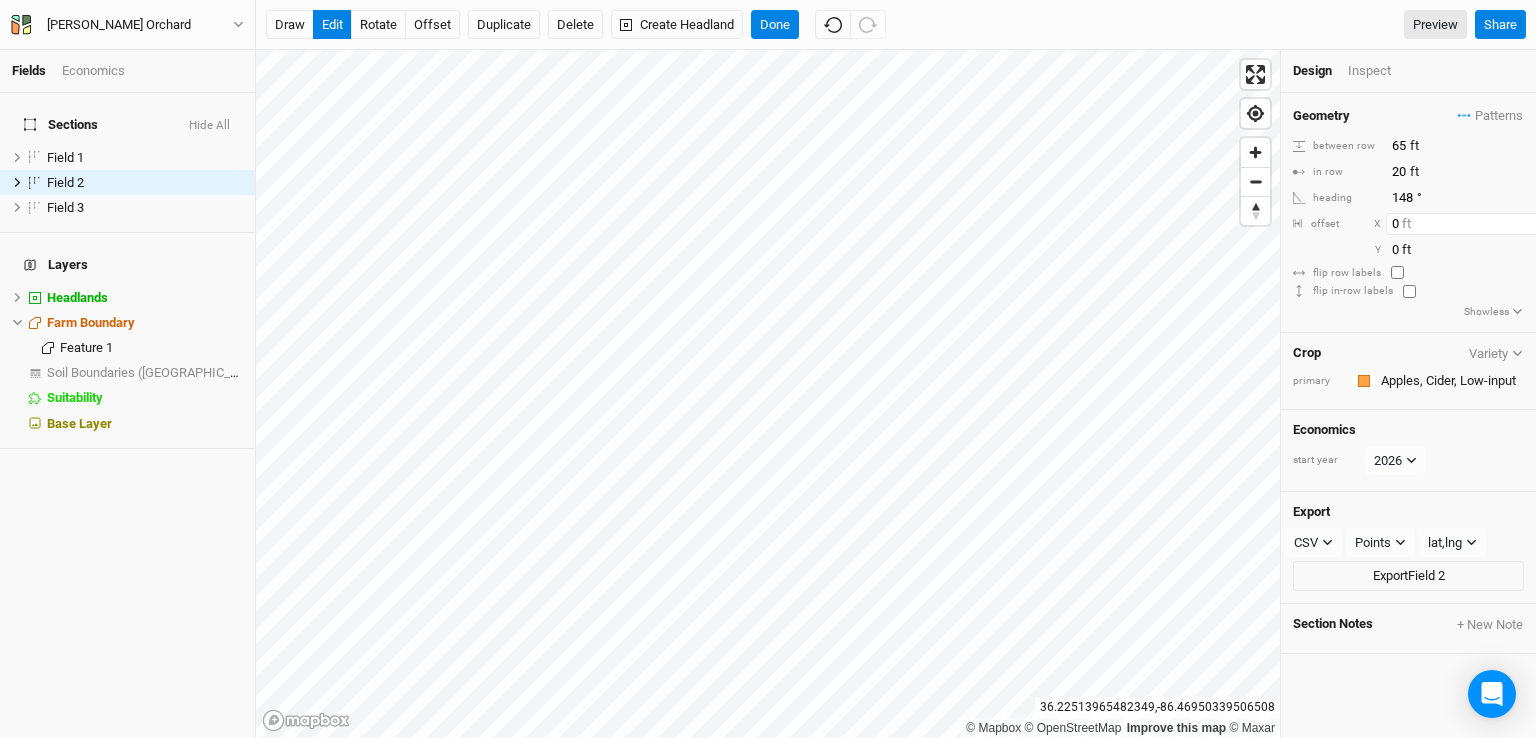 click on "0" at bounding box center [1473, 224] 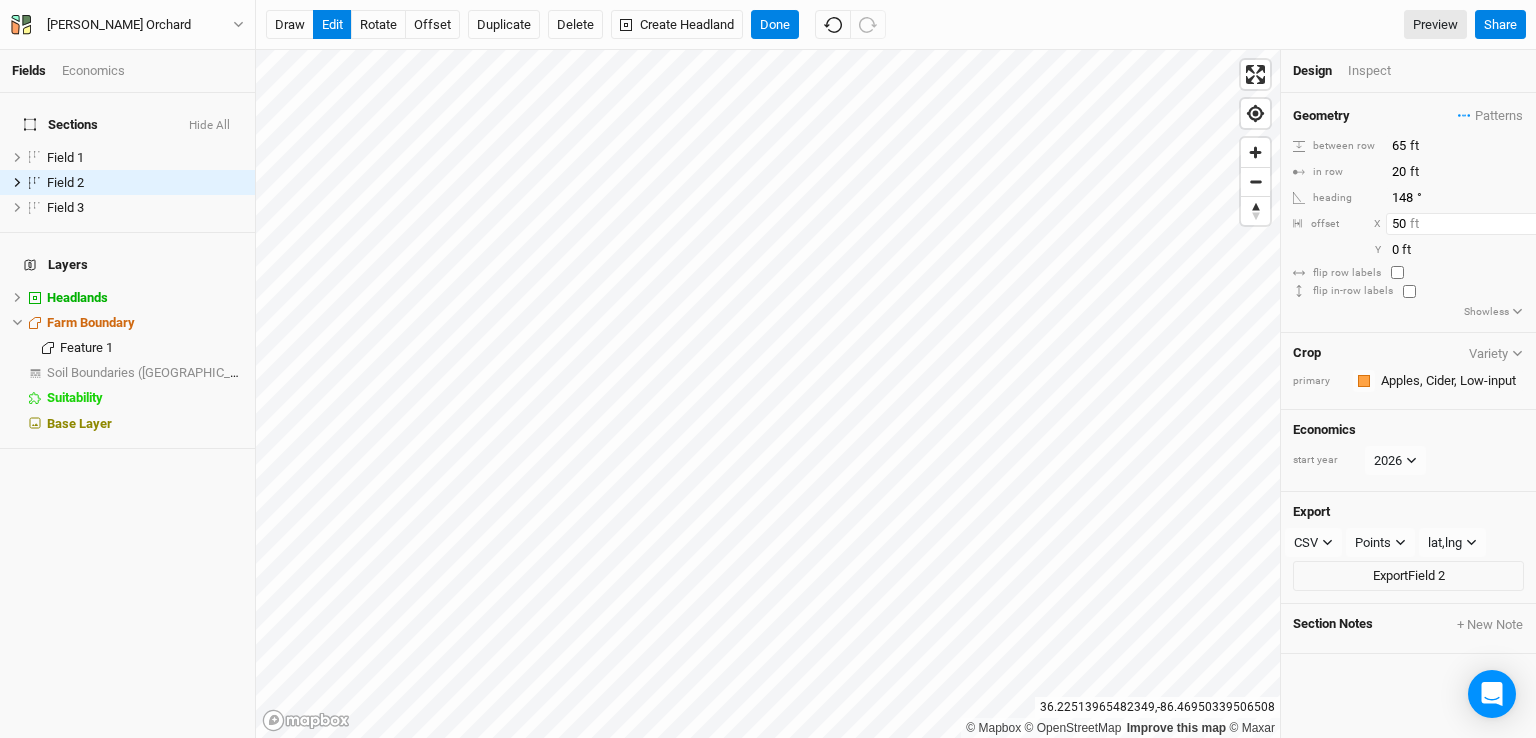 click on "50" at bounding box center [1473, 224] 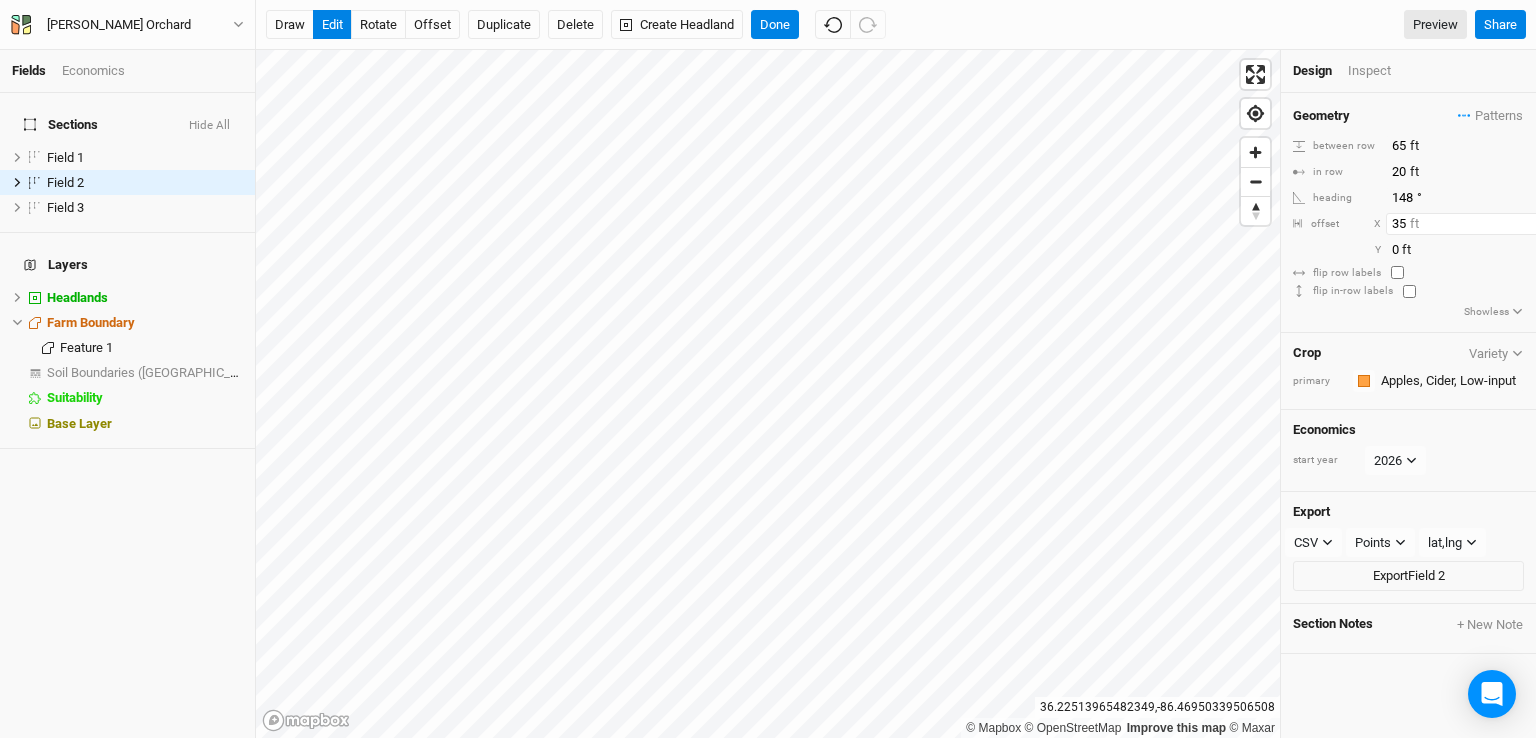 type on "35" 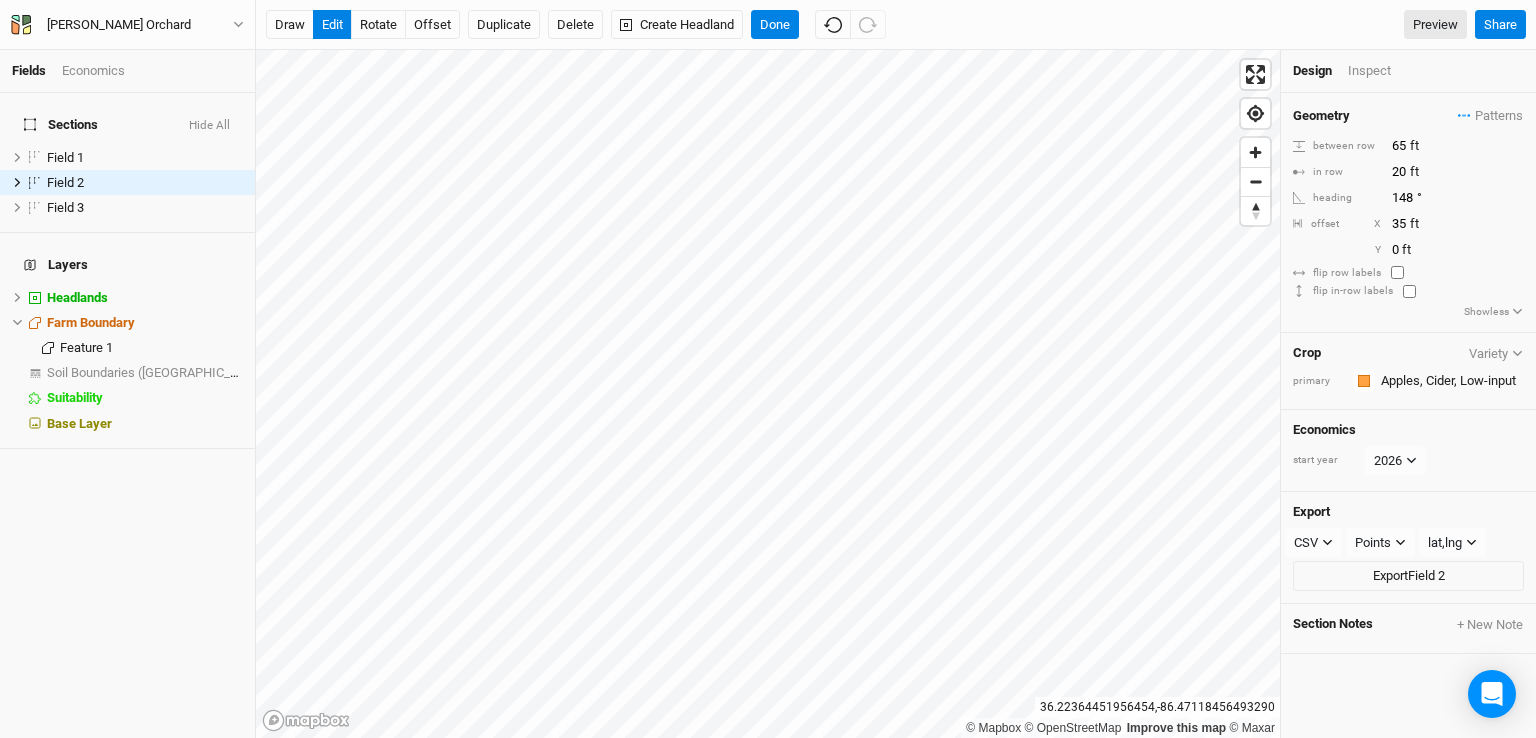 click on "Fields Economics Sections Hide All Field 1 hide Field 2 hide Field 3 hide Layers Headlands hide Farm Boundary hide Feature 1 hide Soil Boundaries ([GEOGRAPHIC_DATA]) show Suitability hide Base Layer [PERSON_NAME] Orchard Back Project Settings User settings Imperial Metric Keyboard Shortcuts Log out draw edit rotate offset Duplicate Delete Create Headland Done Preview Share © Mapbox   © OpenStreetMap   Improve this map   © Maxar [GEOGRAPHIC_DATA] Design Inspect Geometry  Patterns ＋ New in-row pattern between row 65 ft in row 20 ft heading 148 ° offset X 35 ft Y 0 ft flip row labels flip in-row labels Show  less   Crop Variety primary Colors Brown Orange Yellow Green Blue Purple Pink Red Economics start year [DATE] Export CSV CSV JSON KML PDF SHP Points Points Rows Sections lat,lng lat,lng lng,lat Export  Field 2 Section Notes + New Note Project Design Sections area 0   acres qty 0   sections stems 0   stems density 0   stems/ac Rows length 0   row ft qty 0   rows
65 0" at bounding box center [768, 369] 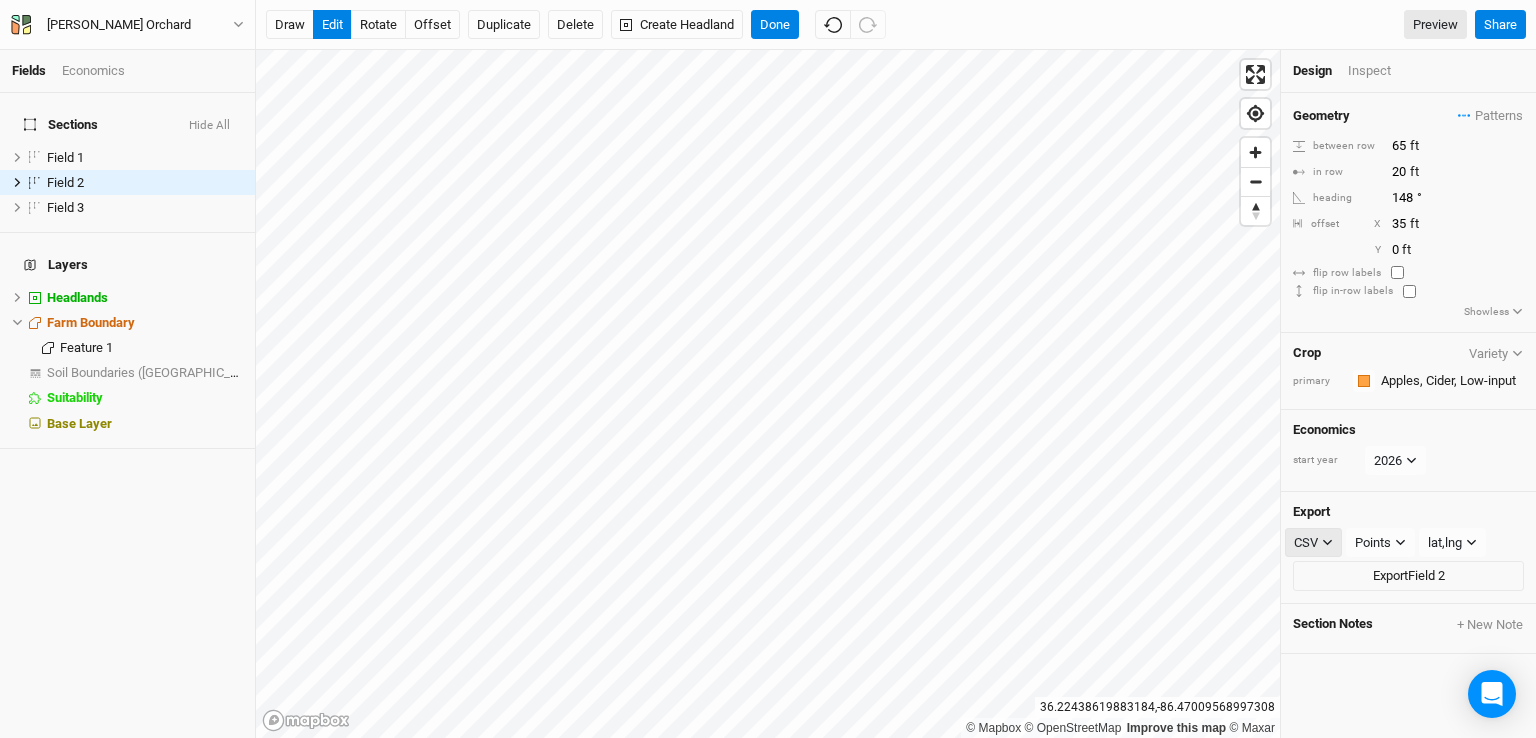 click on "© Mapbox   © OpenStreetMap   Improve this map   © Maxar [GEOGRAPHIC_DATA] Design Inspect Geometry  Patterns ＋ New in-row pattern between row 65 ft in row 20 ft heading 148 ° offset X 35 ft Y 0 ft flip row labels flip in-row labels Show  less   Crop Variety primary Colors Brown Orange Yellow Green Blue Purple Pink Red Economics start year [DATE] Export CSV CSV JSON KML PDF SHP Points Points Rows Sections lat,lng lat,lng lng,lat Export  Field 2 Section Notes + New Note" at bounding box center [896, 394] 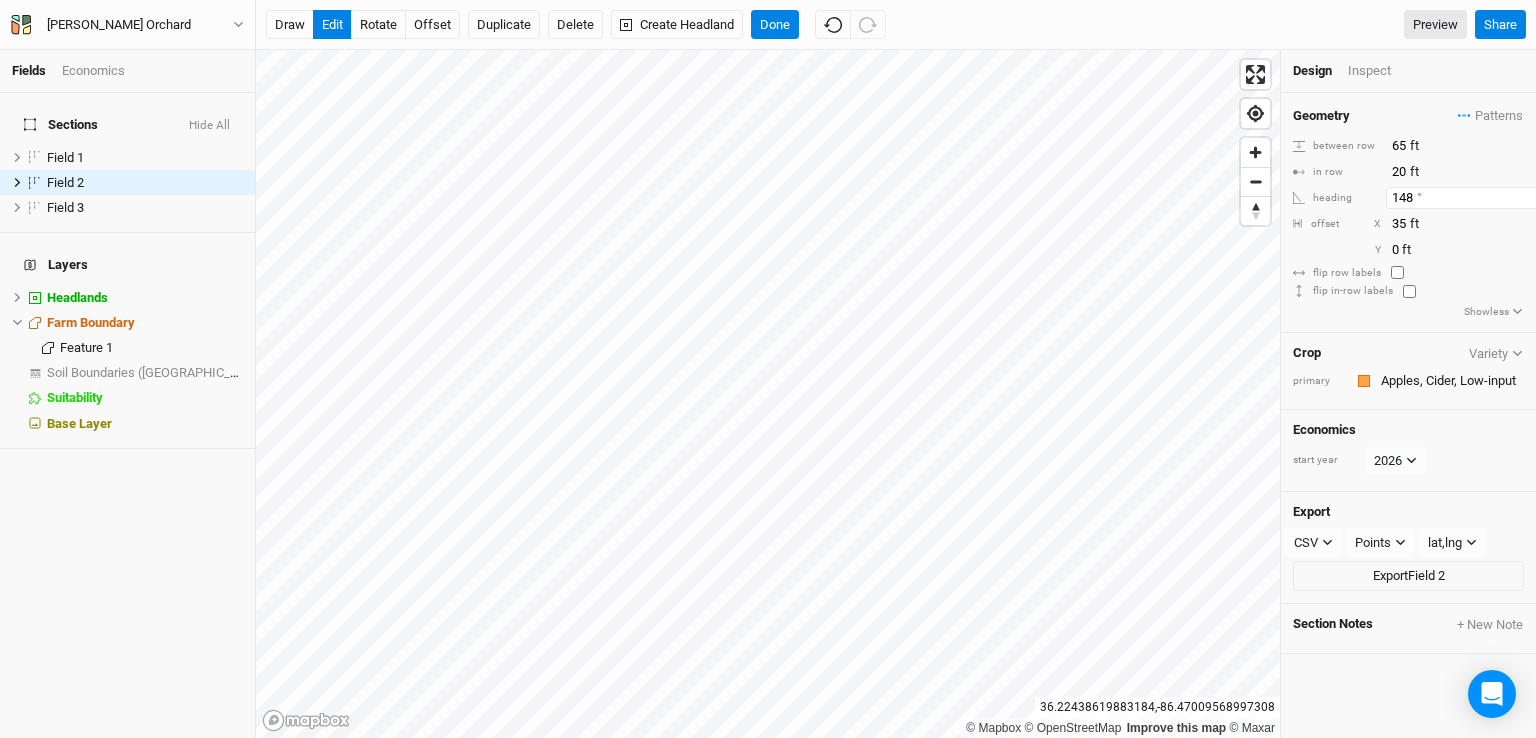 click on "148" at bounding box center [1473, 198] 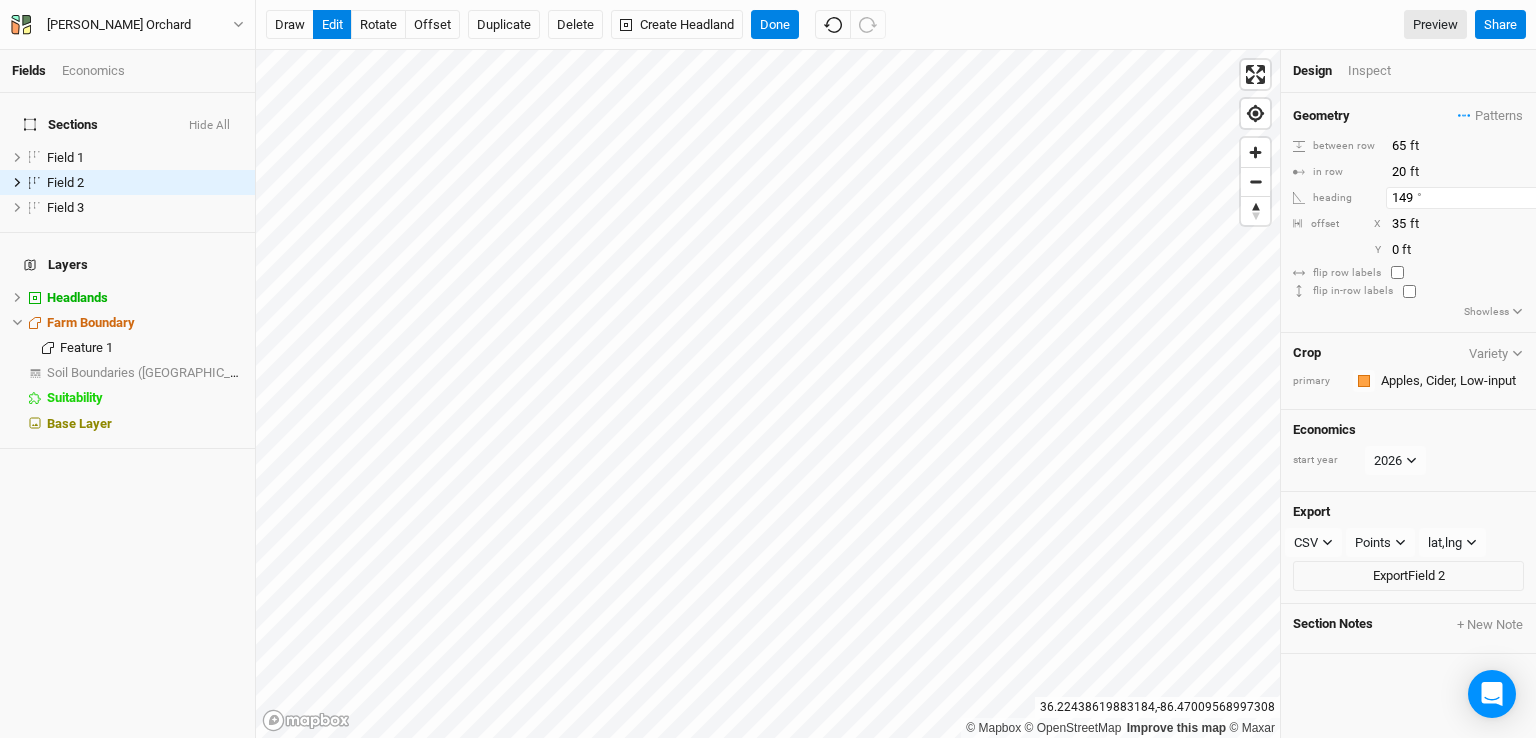 click on "149" at bounding box center [1473, 198] 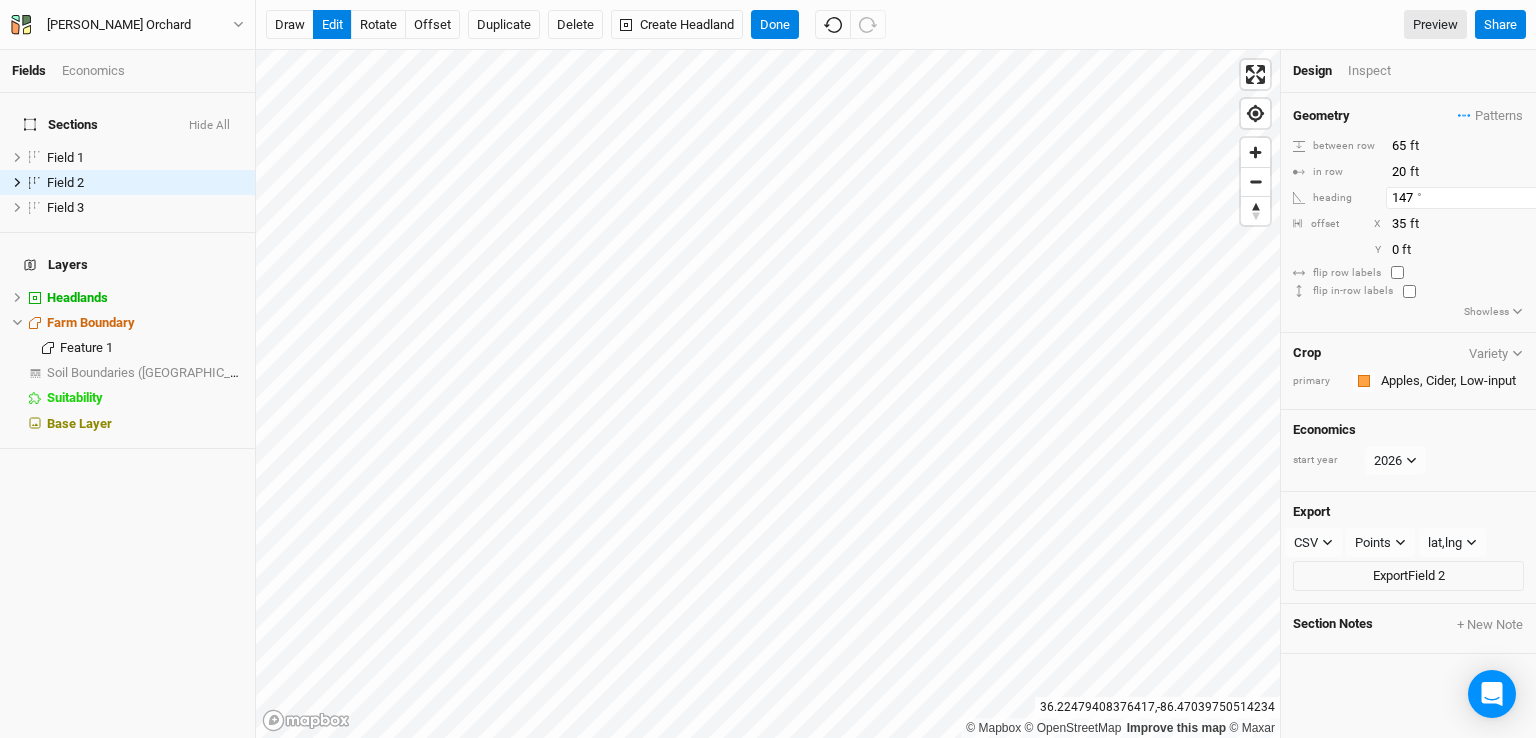 click on "147" at bounding box center [1473, 198] 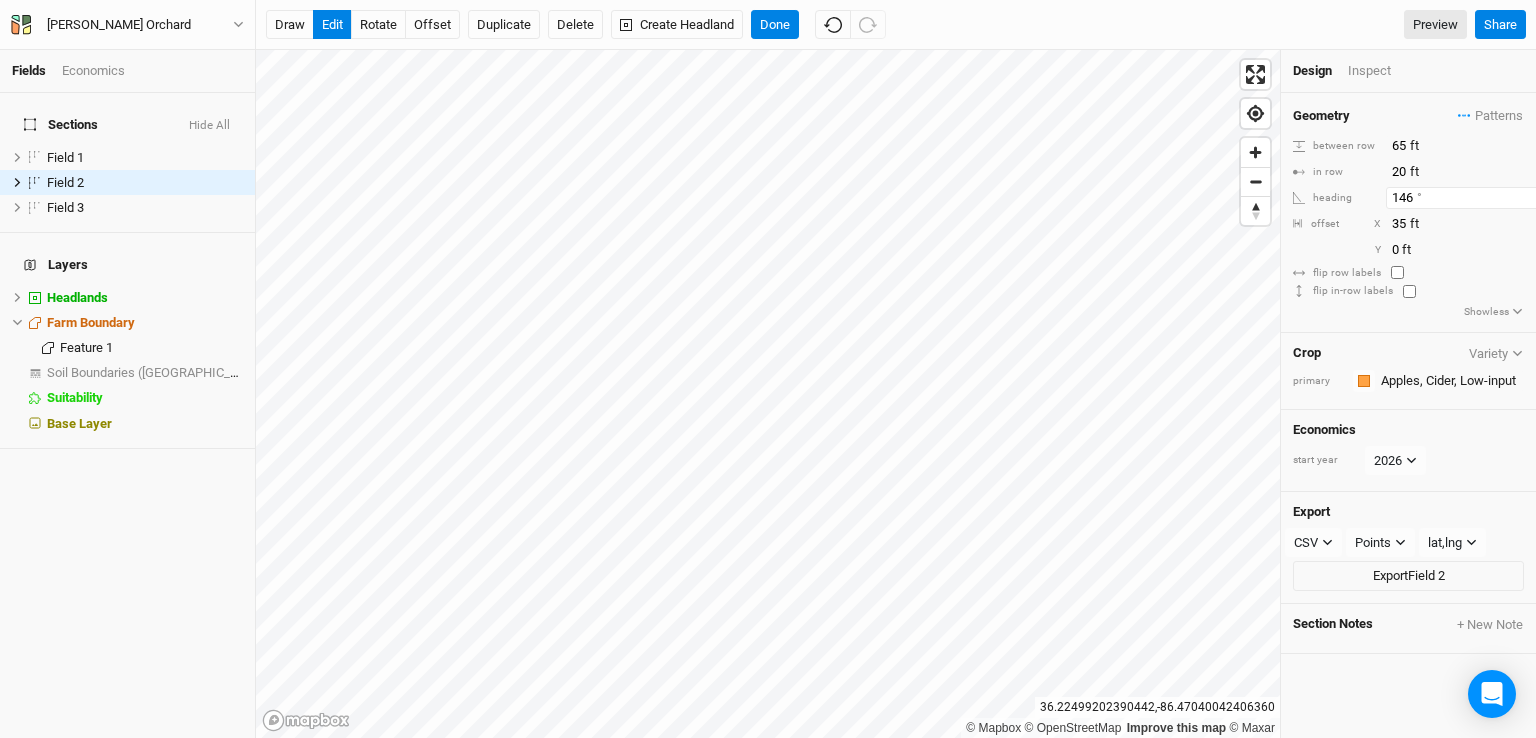 click on "146" at bounding box center (1473, 198) 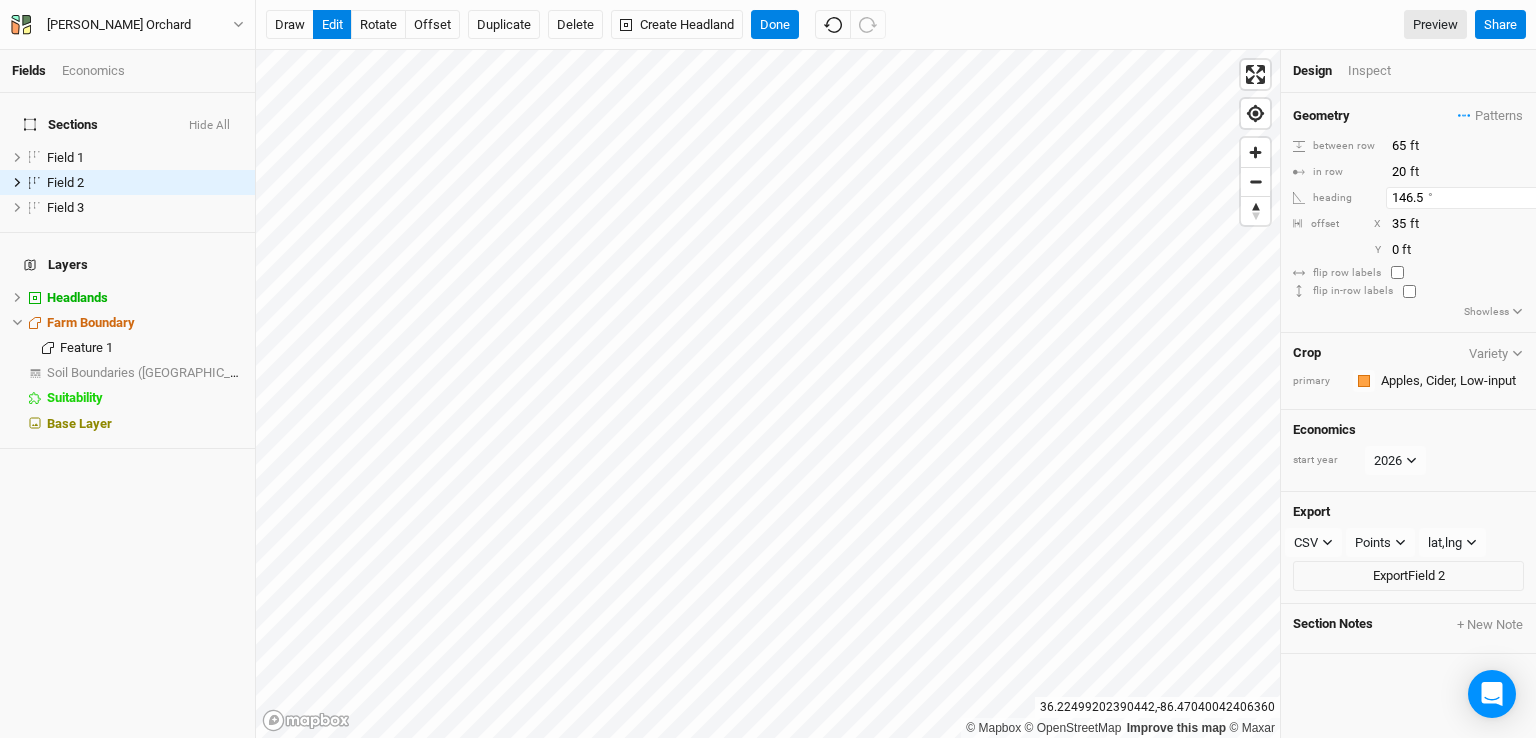 type on "146.5" 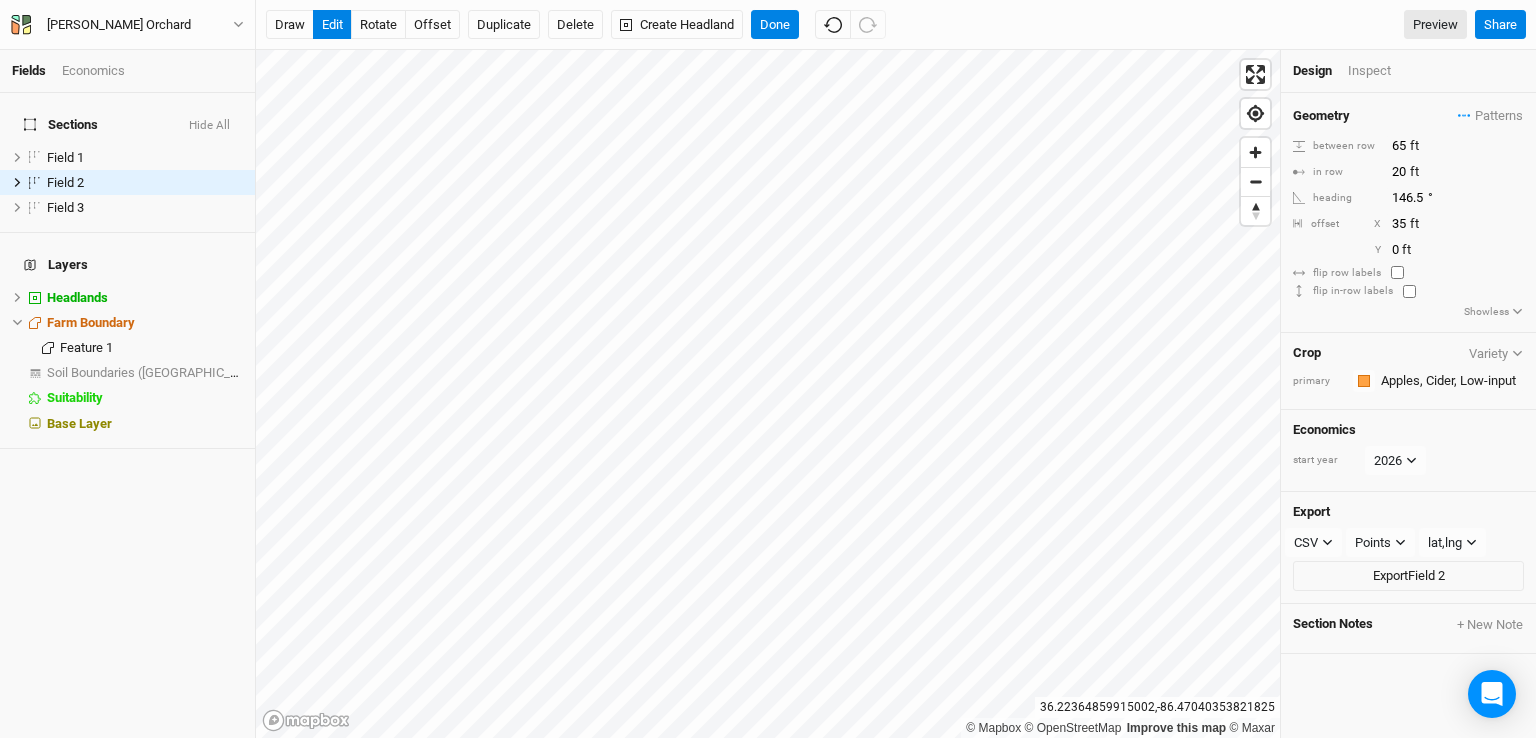 click on "Fields Economics Sections Hide All Field 1 hide Field 2 hide Field 3 hide Layers Headlands hide Farm Boundary hide Feature 1 hide Soil Boundaries ([GEOGRAPHIC_DATA]) show Suitability hide Base Layer [PERSON_NAME] Orchard Back Project Settings User settings Imperial Metric Keyboard Shortcuts Log out draw edit rotate offset Duplicate Delete Create Headland Done Preview Share © Mapbox   © OpenStreetMap   Improve this map   © Maxar [GEOGRAPHIC_DATA] Design Inspect Geometry  Patterns ＋ New in-row pattern between row 65 ft in row 20 ft heading 146.5 ° offset X 35 ft Y 0 ft flip row labels flip in-row labels Show  less   Crop Variety primary Colors Brown Orange Yellow Green Blue Purple Pink Red Economics start year [DATE] Export CSV CSV JSON KML PDF SHP Points Points Rows Sections lat,lng lat,lng lng,lat Export  Field 2 Section Notes + New Note Project Design Sections area 0   acres qty 0   sections stems 0   stems density 0   stems/ac Rows length 0   row ft qty 0   rows
65" at bounding box center [768, 369] 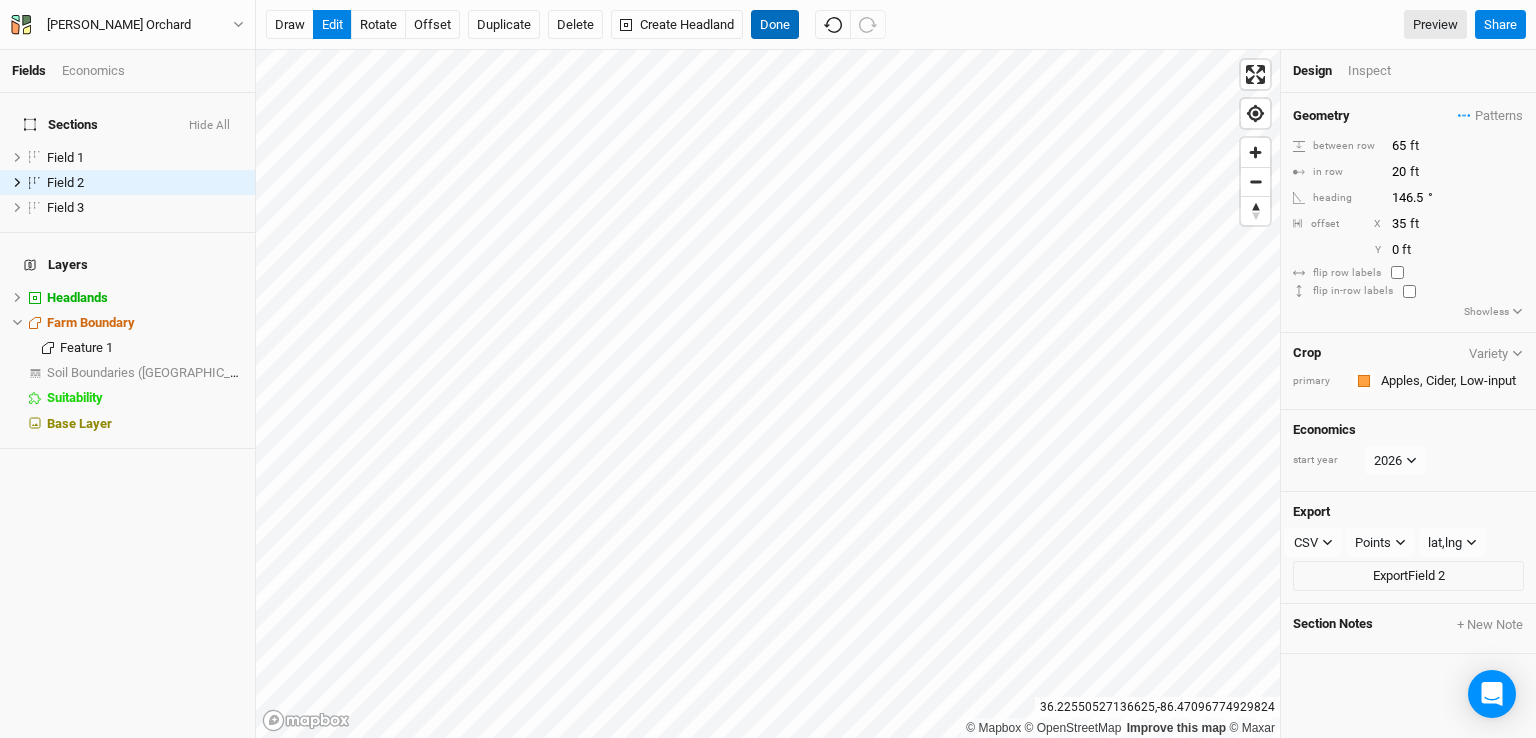 click on "Done" at bounding box center [775, 25] 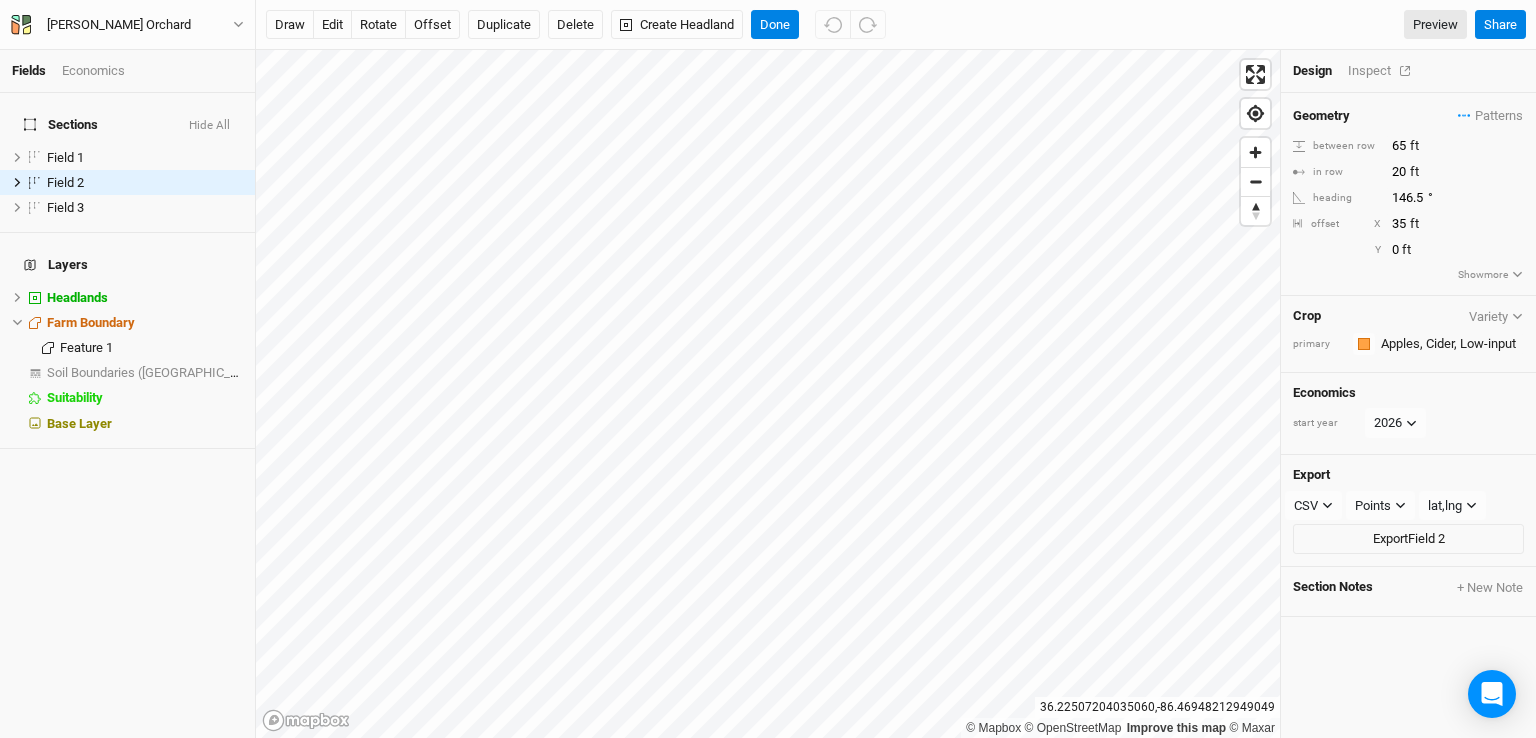 click on "Inspect" at bounding box center (1383, 71) 